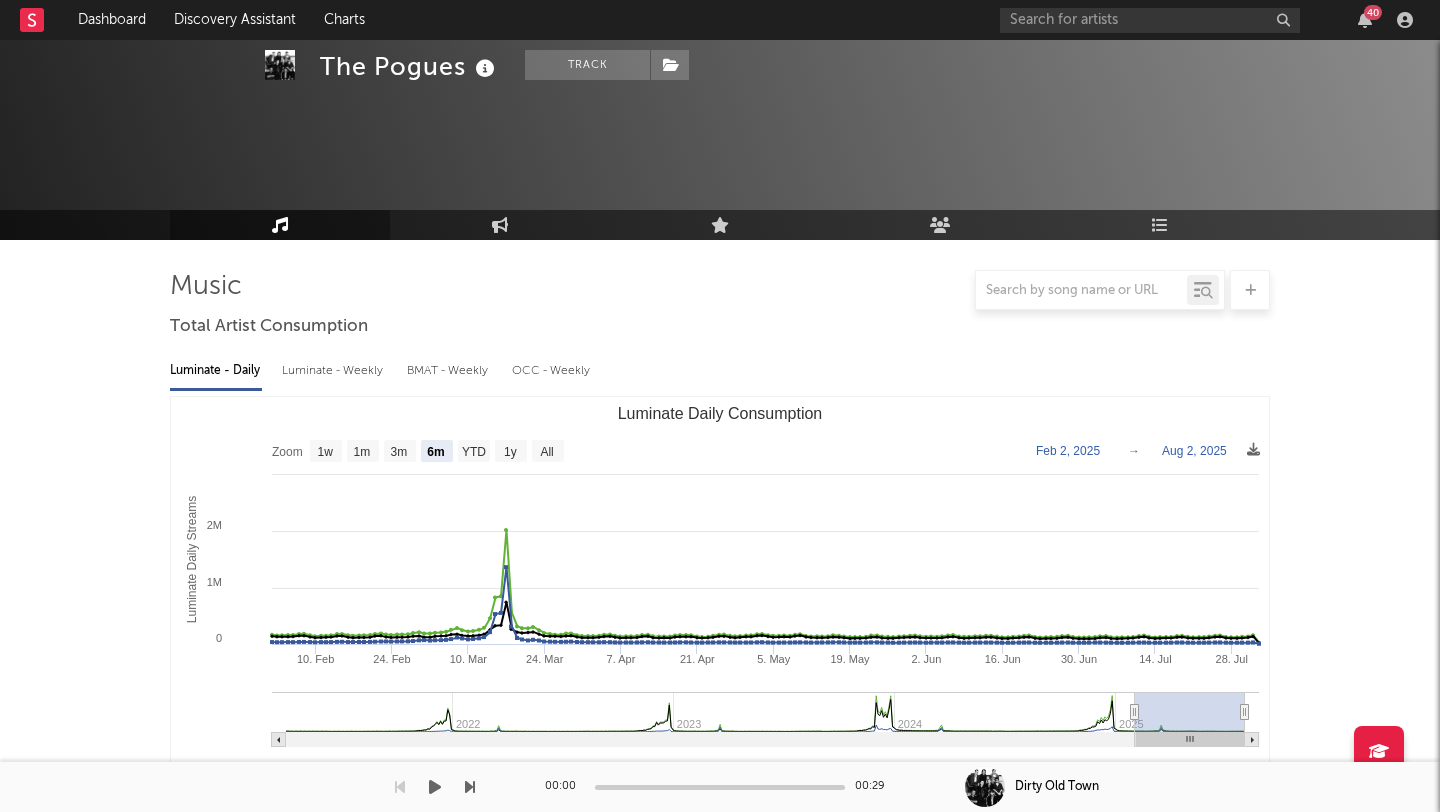 select on "6m" 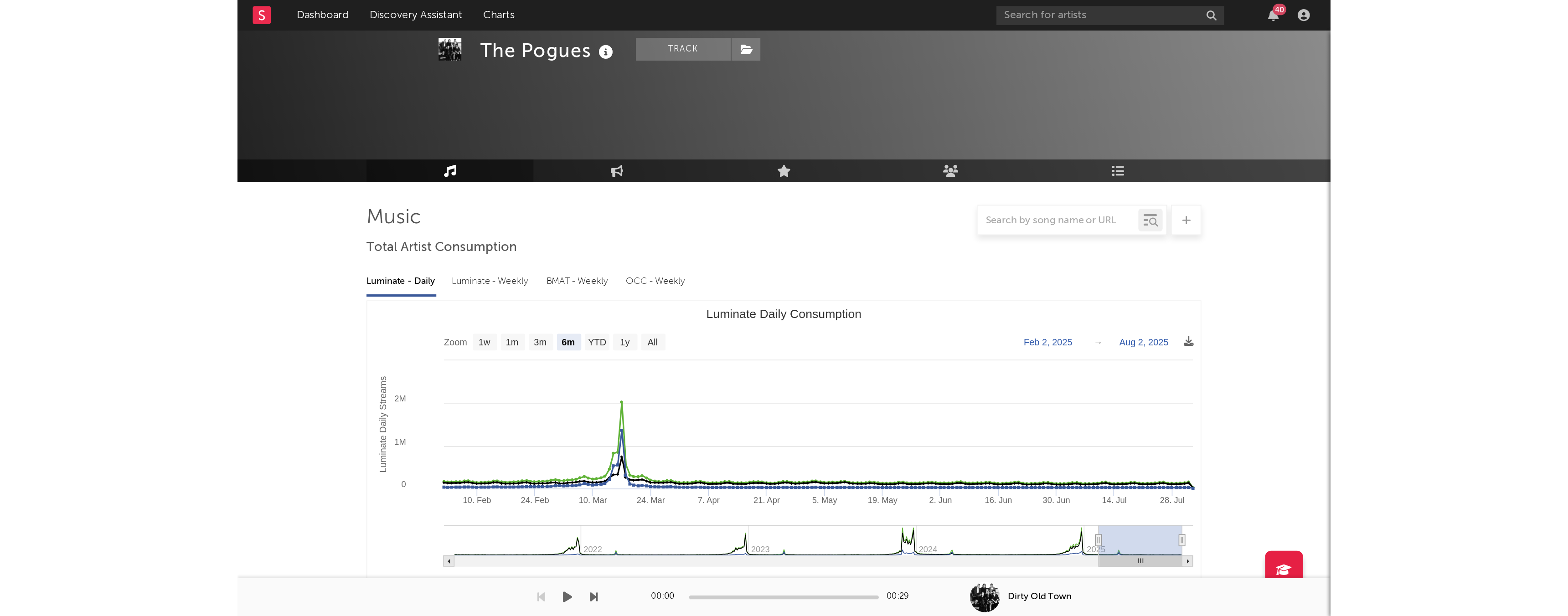 scroll, scrollTop: 708, scrollLeft: 0, axis: vertical 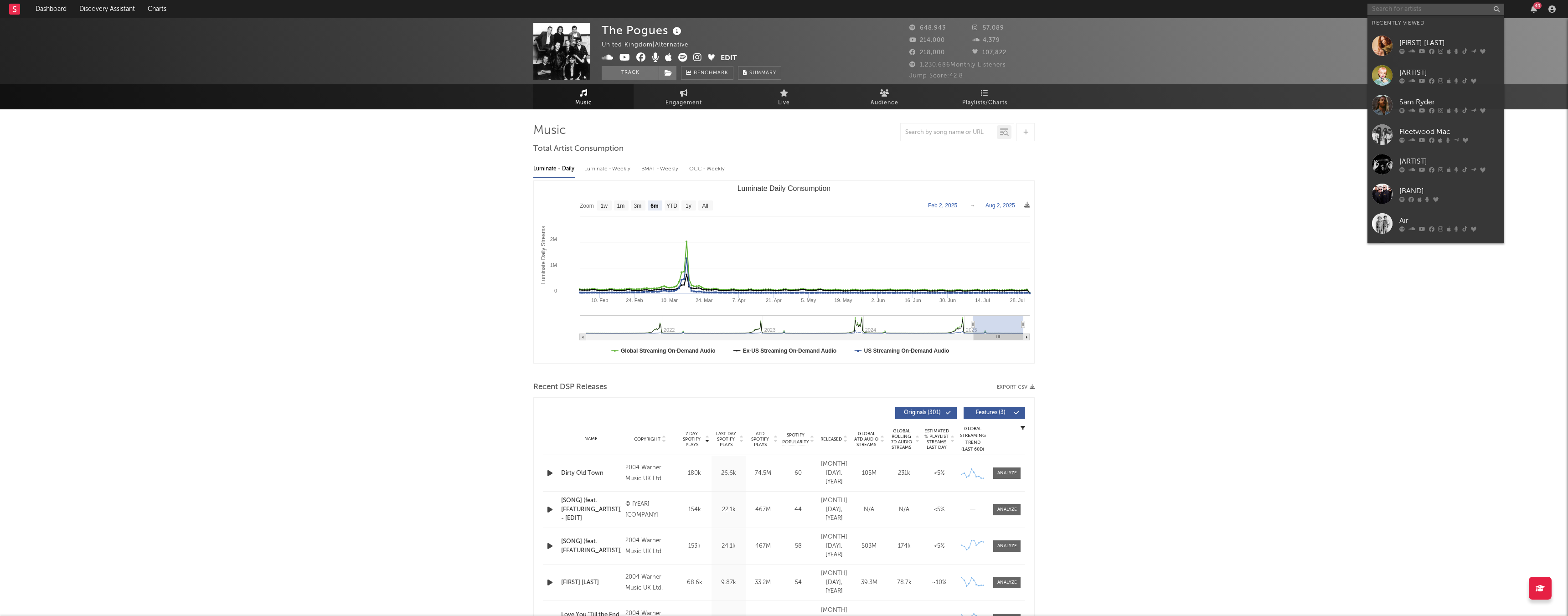click at bounding box center (1436, 9) 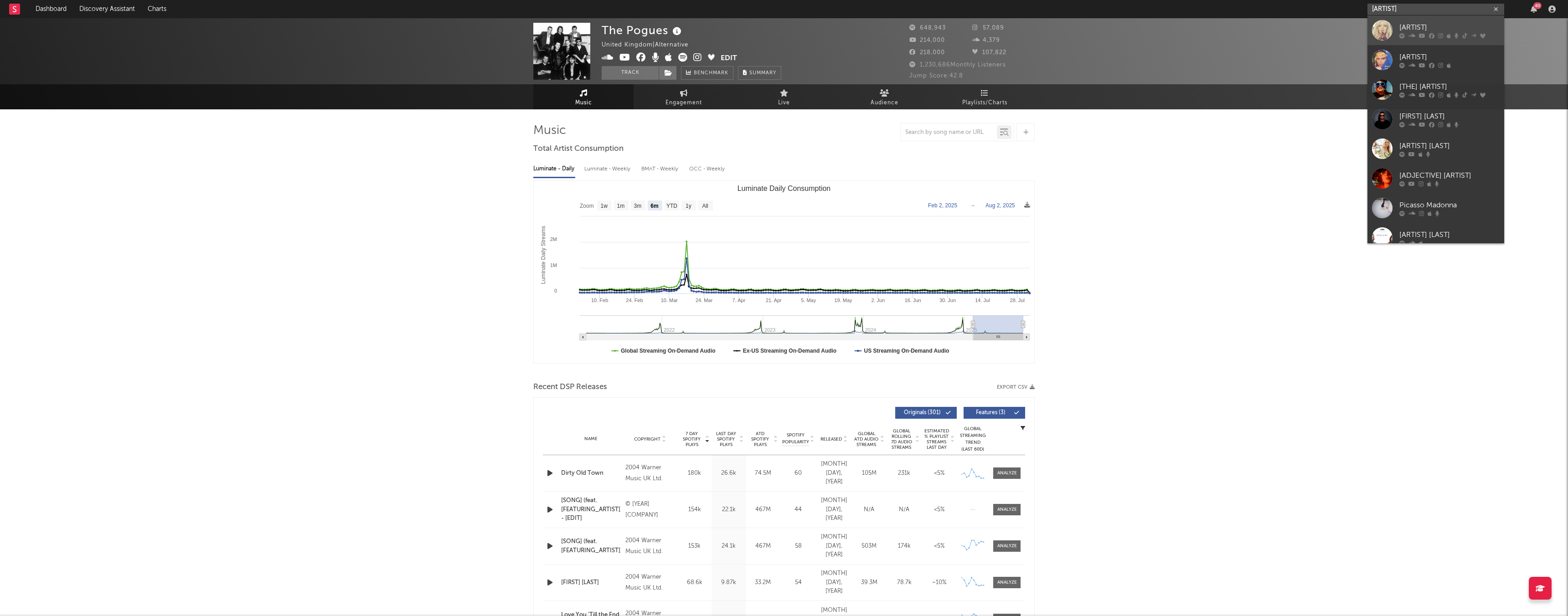 type on "[ARTIST]" 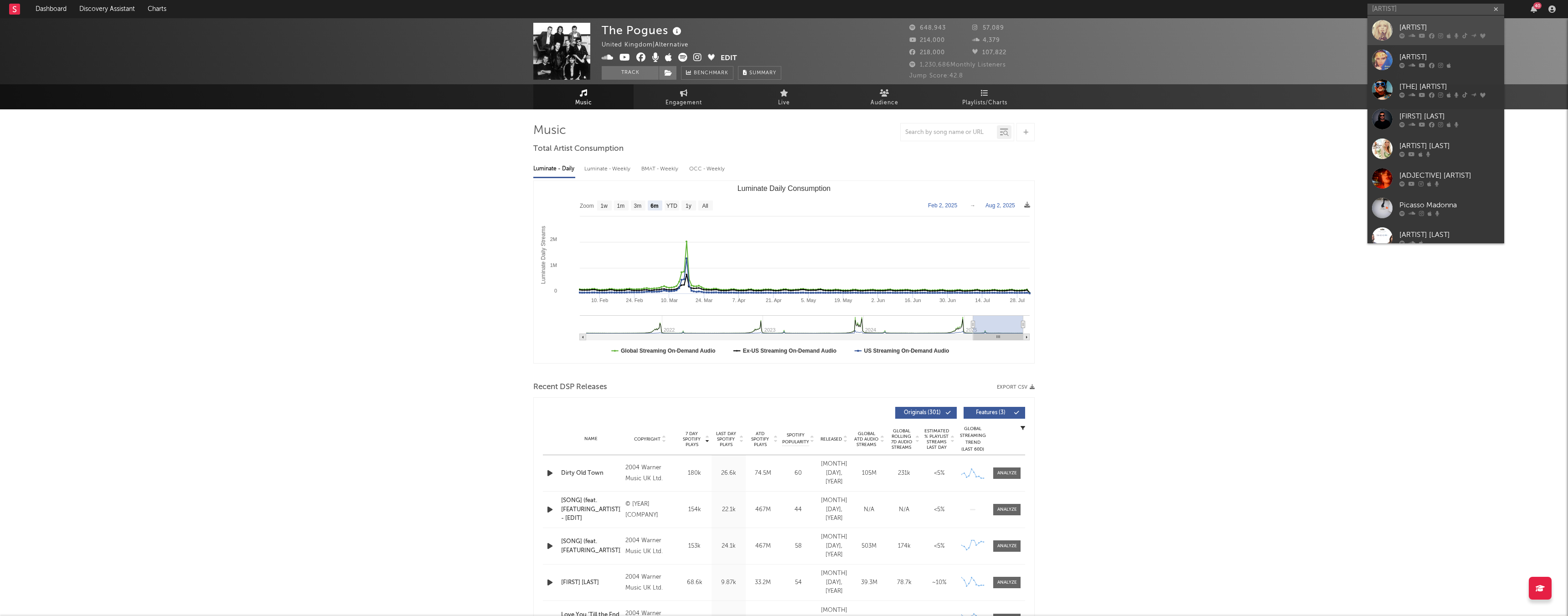 click on "[ARTIST]" at bounding box center (1436, 30) 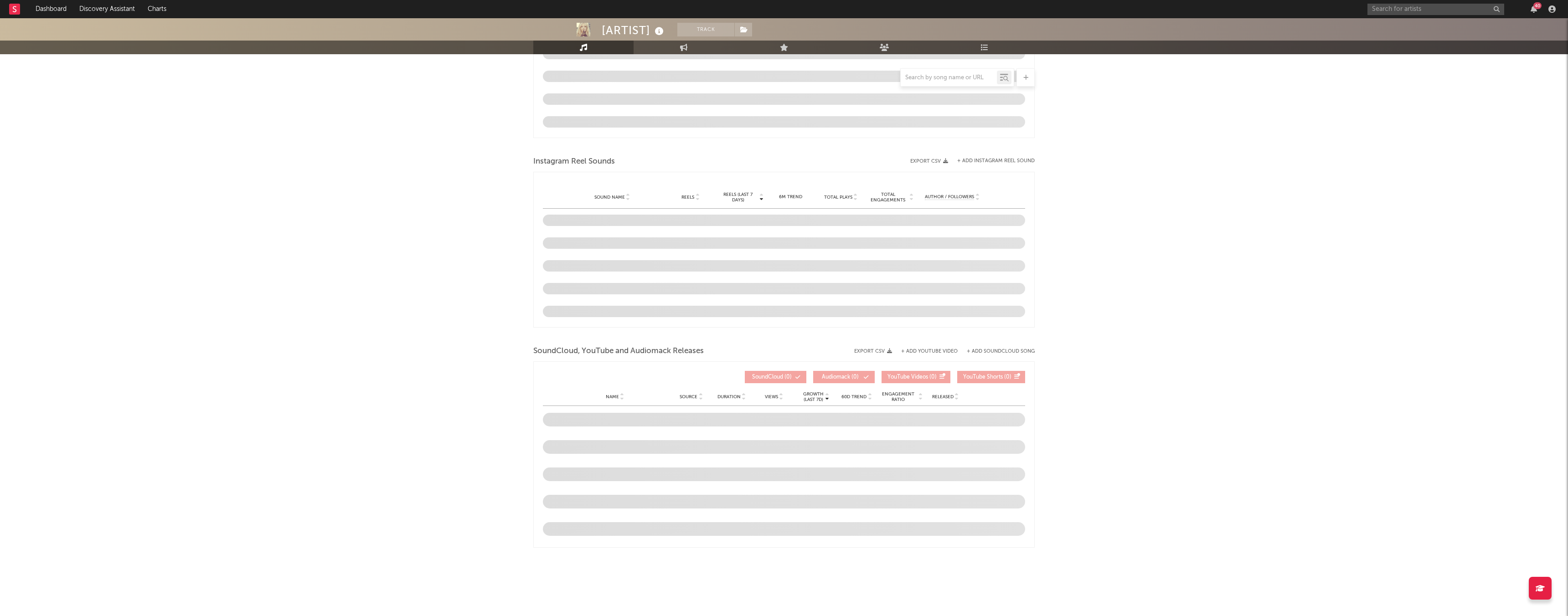 select on "6m" 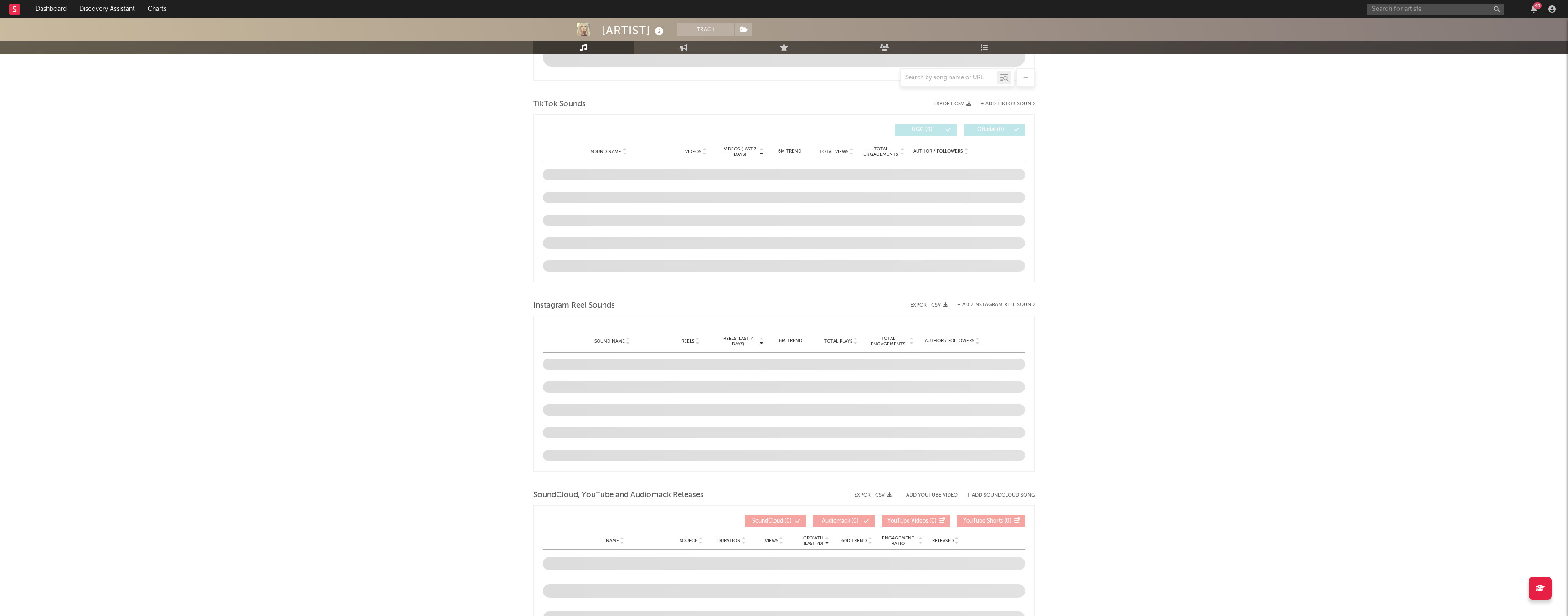 scroll, scrollTop: 398, scrollLeft: 0, axis: vertical 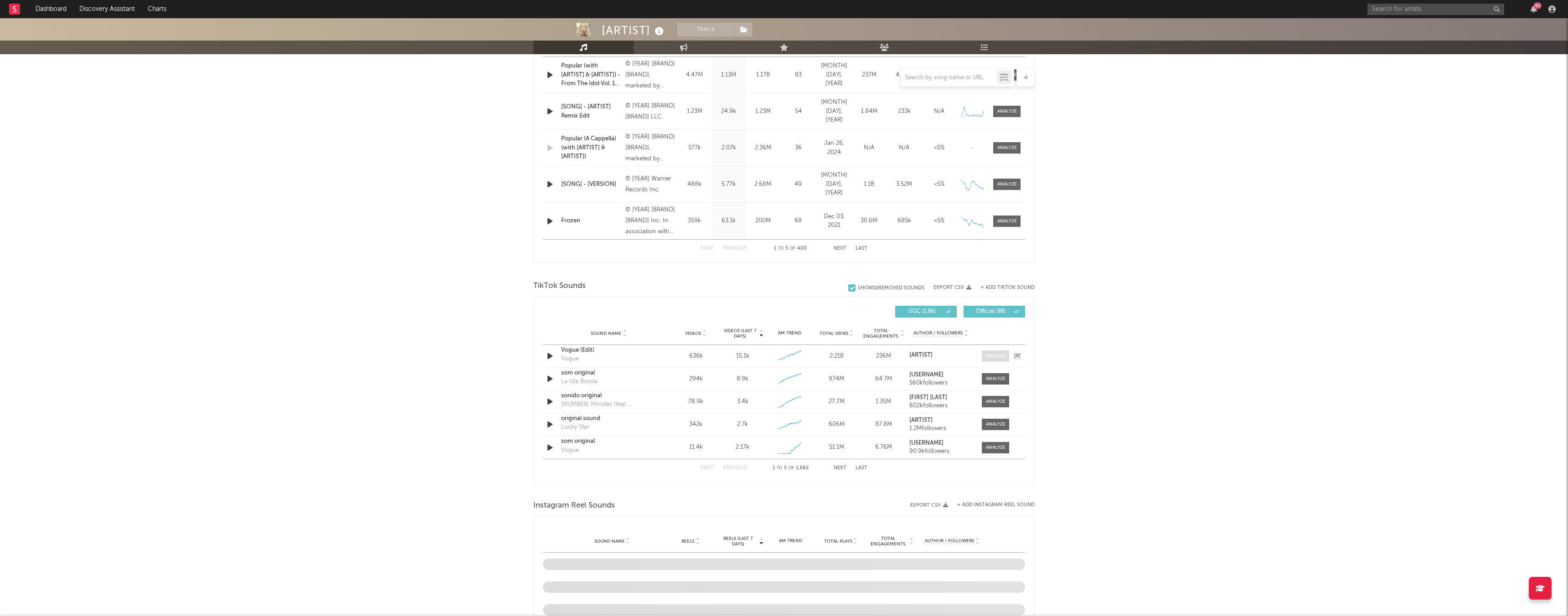 click at bounding box center [995, 356] 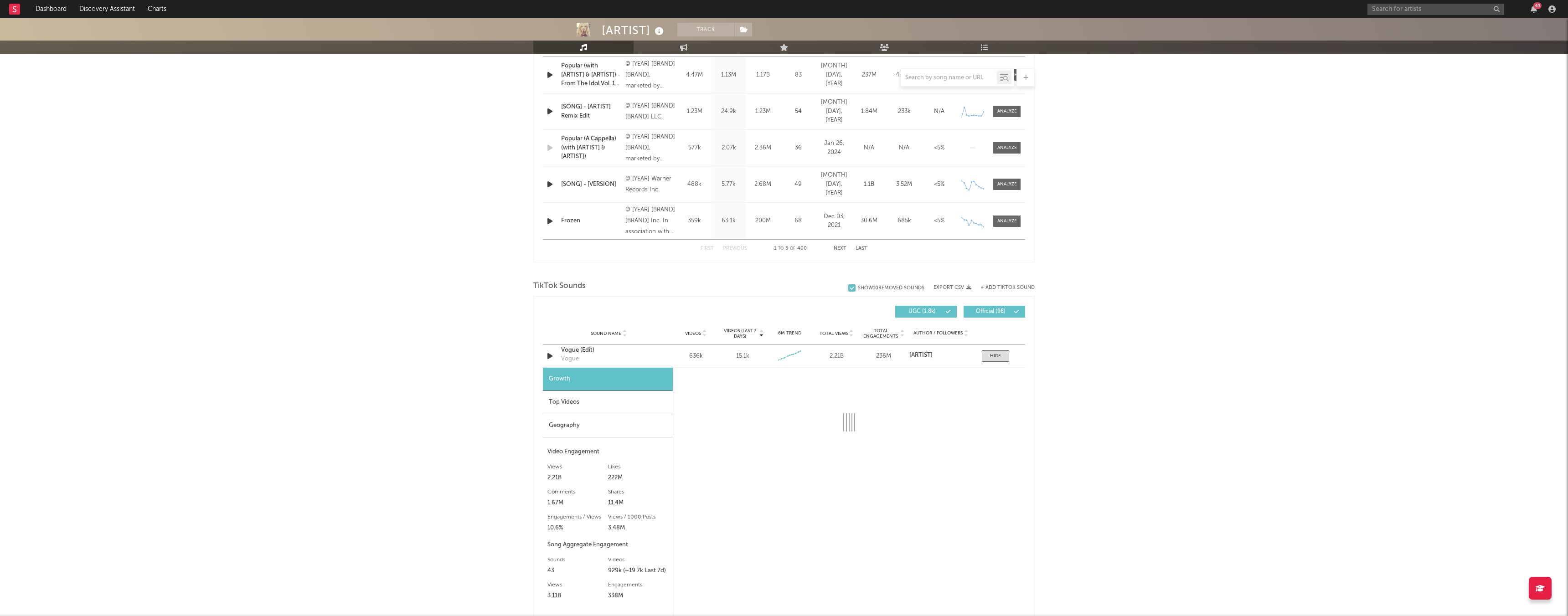 click on "Top Videos" at bounding box center [608, 402] 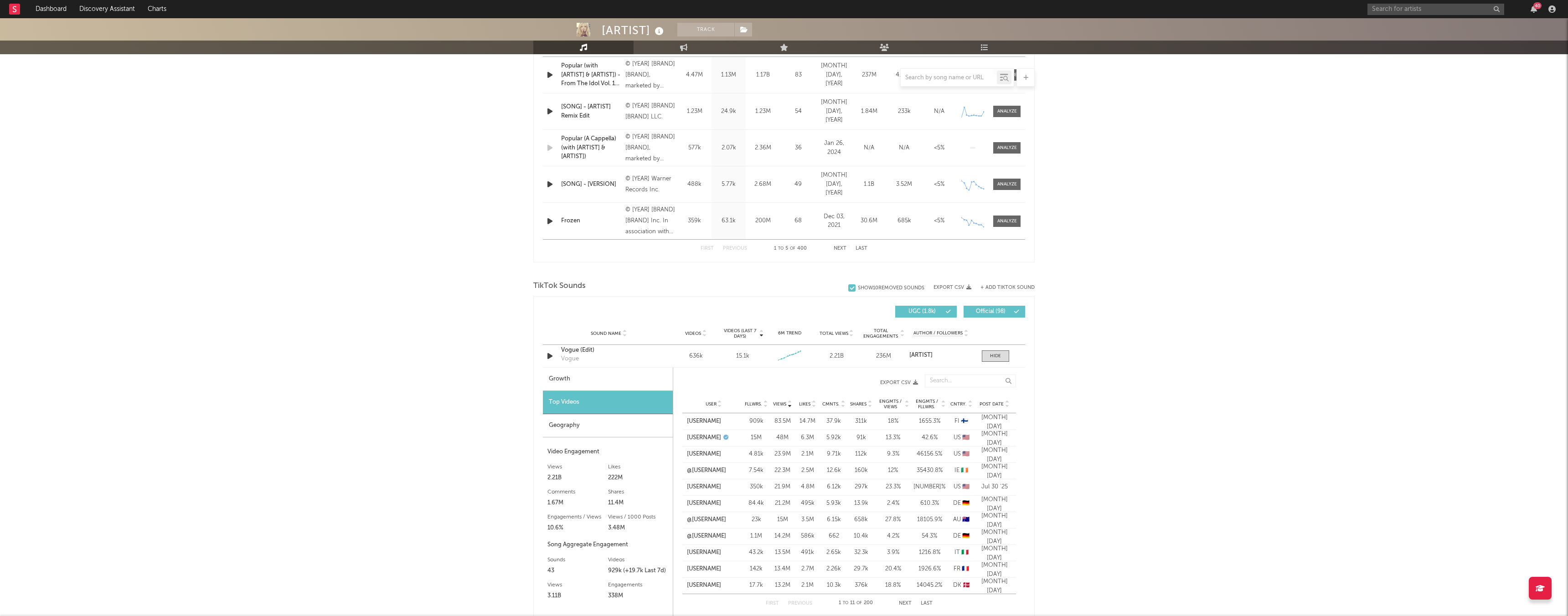 click on "Post Date" at bounding box center (991, 404) 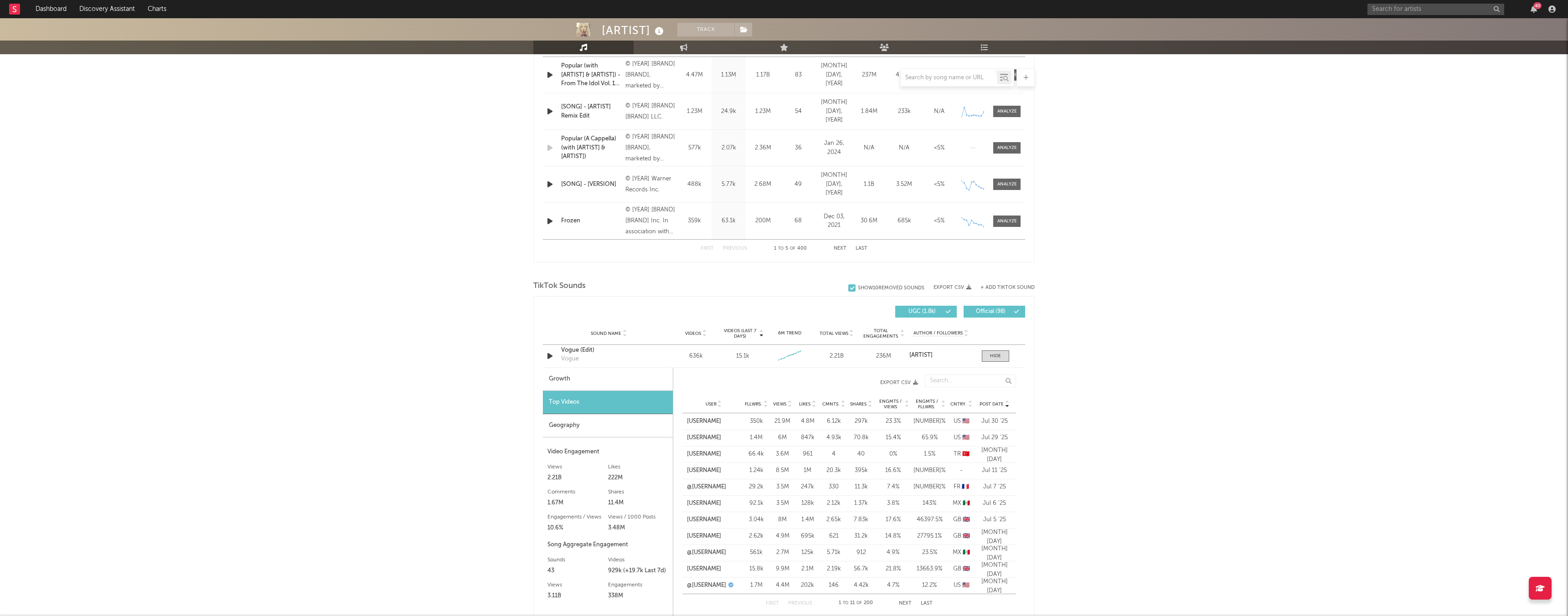 click on "Post Date" at bounding box center (991, 404) 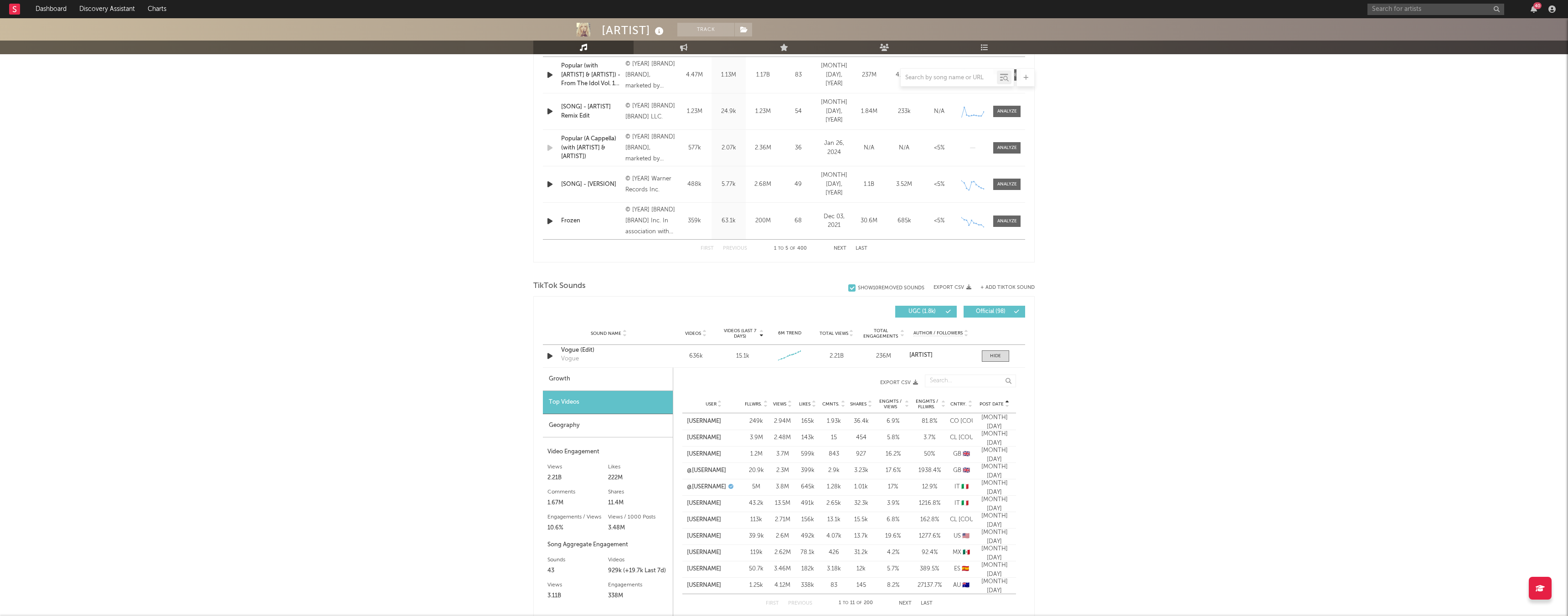 click on "Post Date" at bounding box center [991, 404] 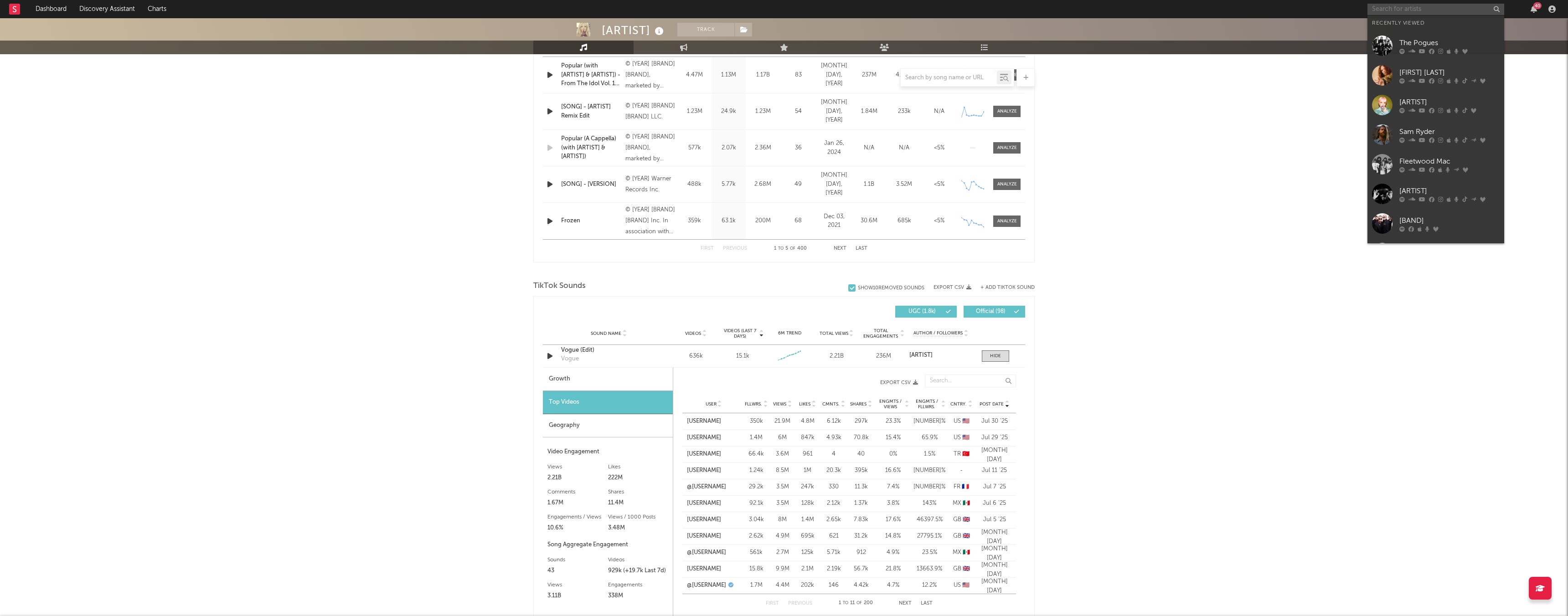 click at bounding box center [1436, 9] 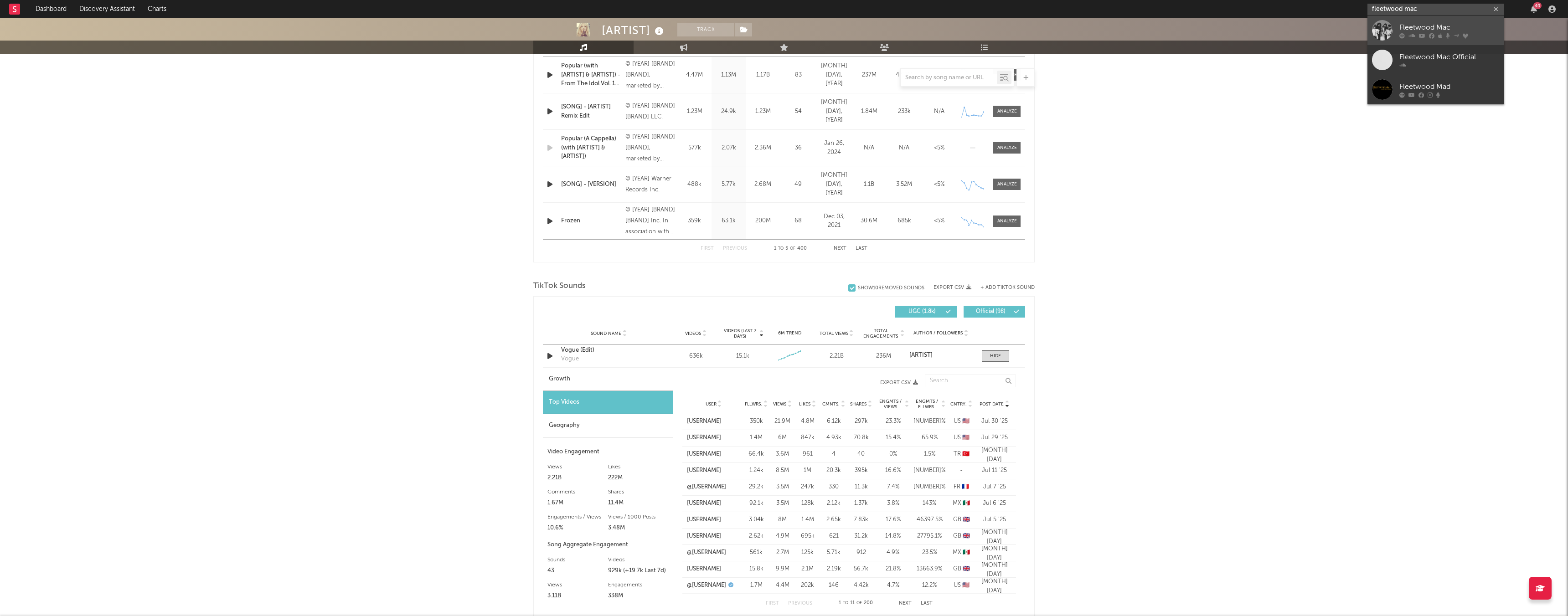 type on "fleetwood mac" 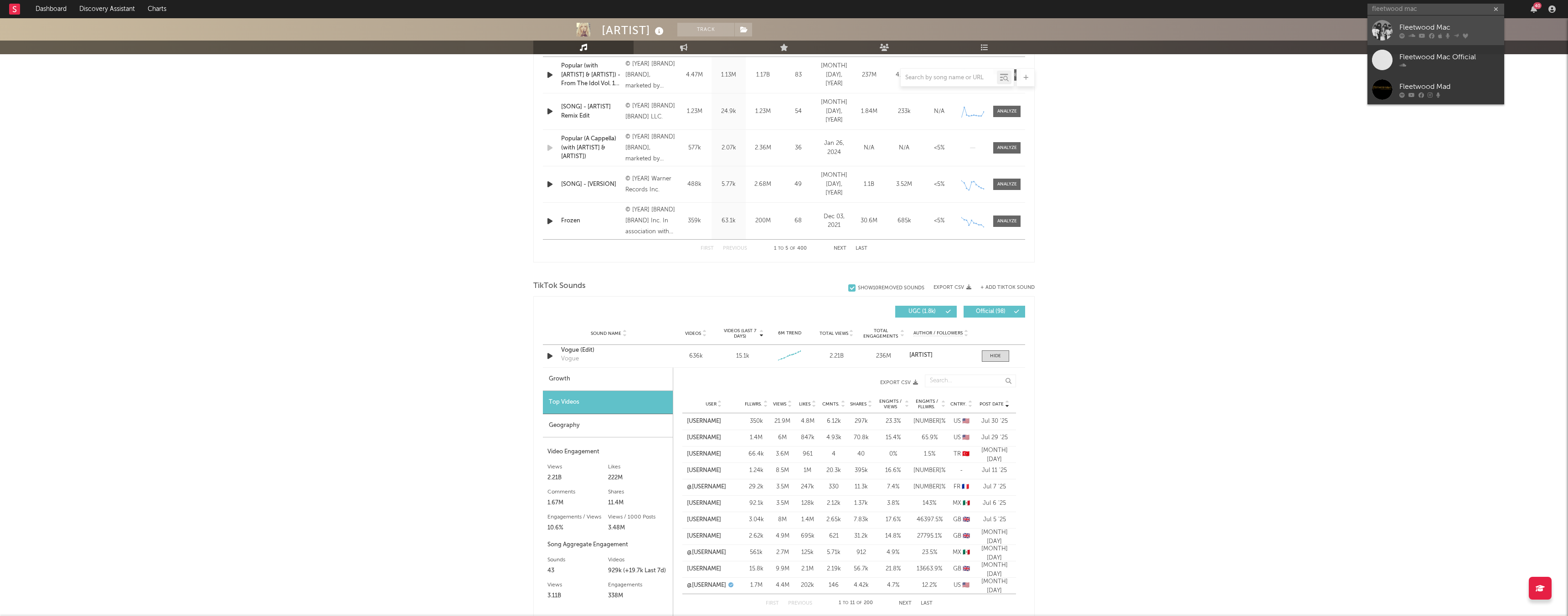 click on "Fleetwood Mac" at bounding box center (1449, 27) 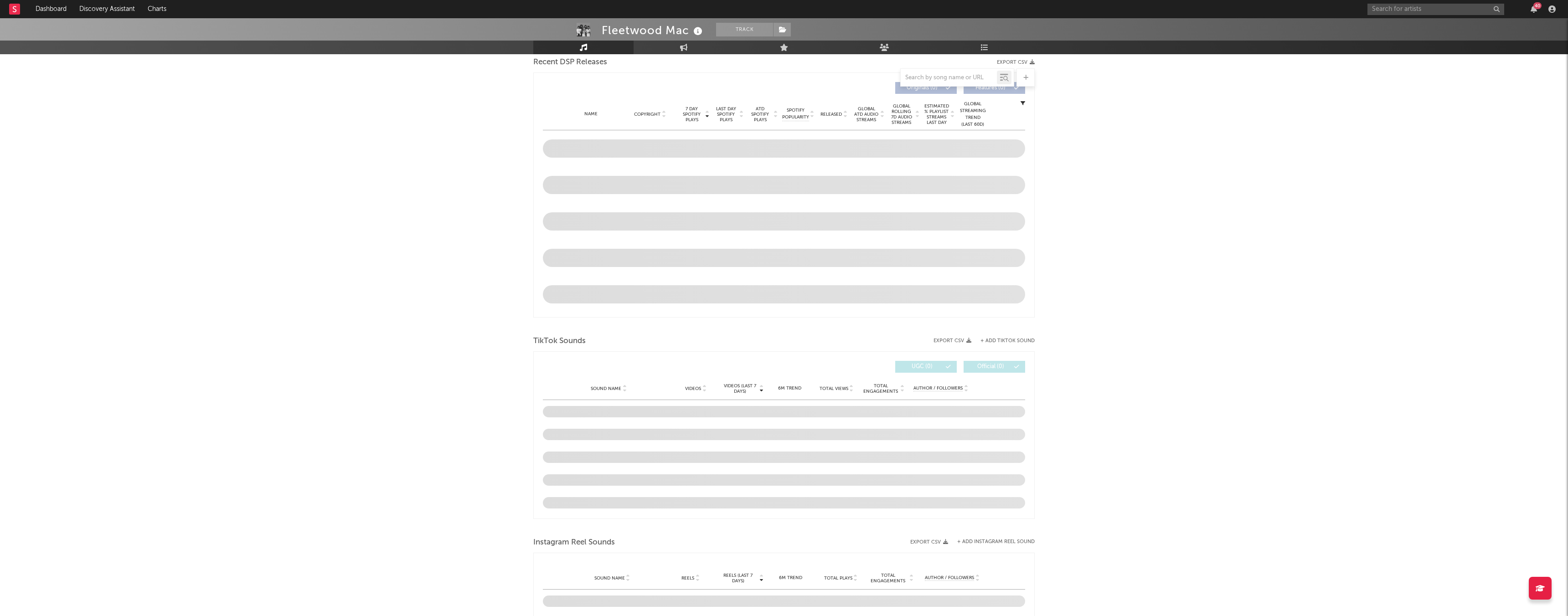 scroll, scrollTop: 379, scrollLeft: 0, axis: vertical 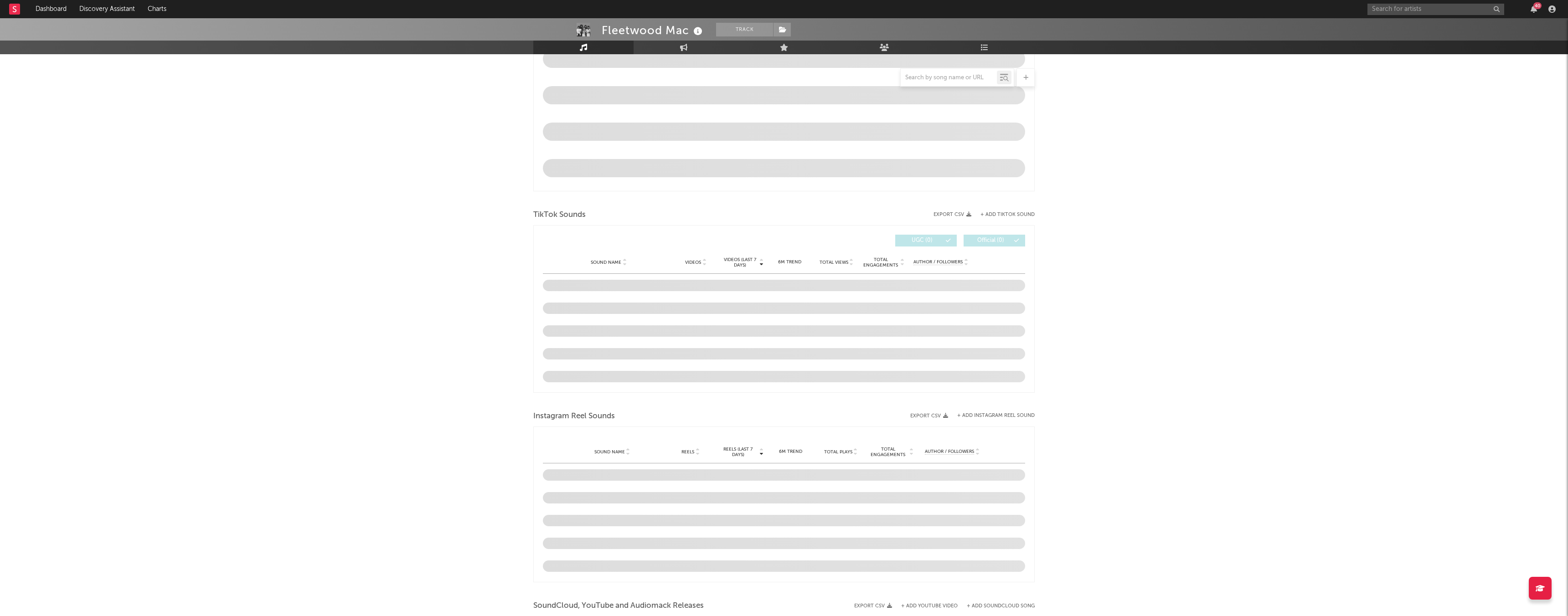 select on "6m" 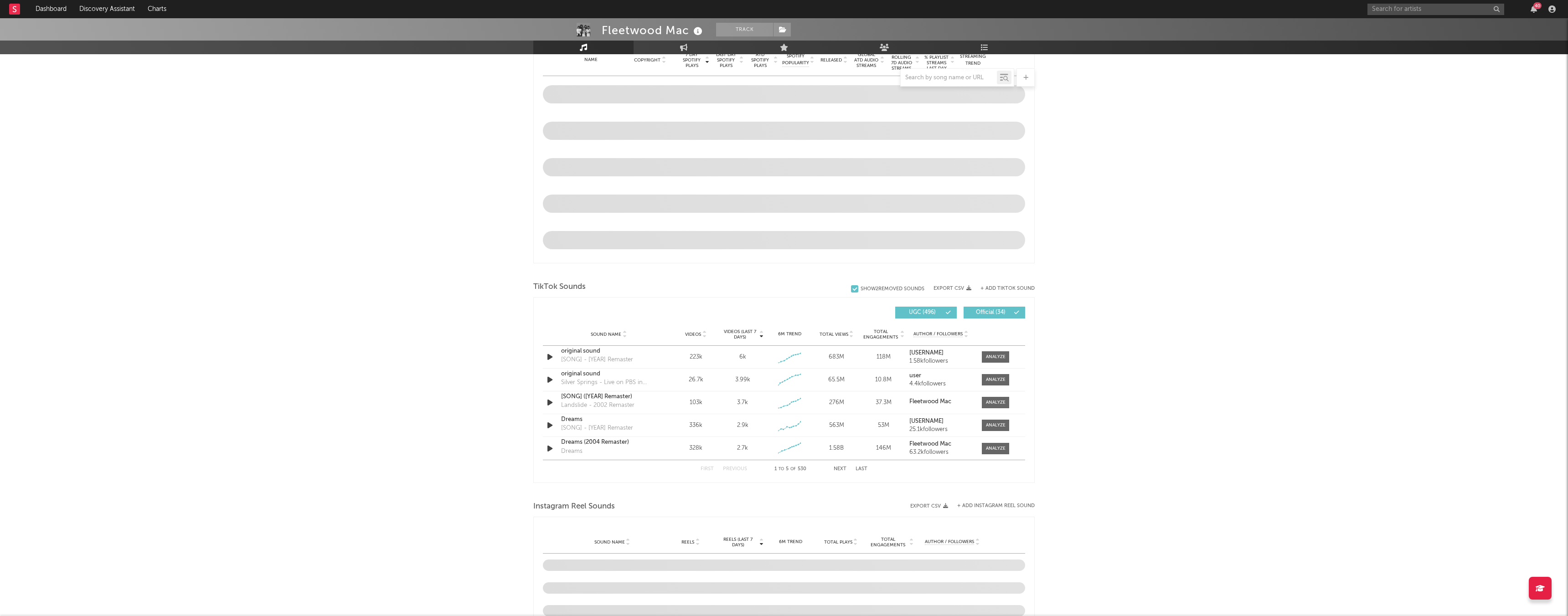 scroll, scrollTop: 451, scrollLeft: 0, axis: vertical 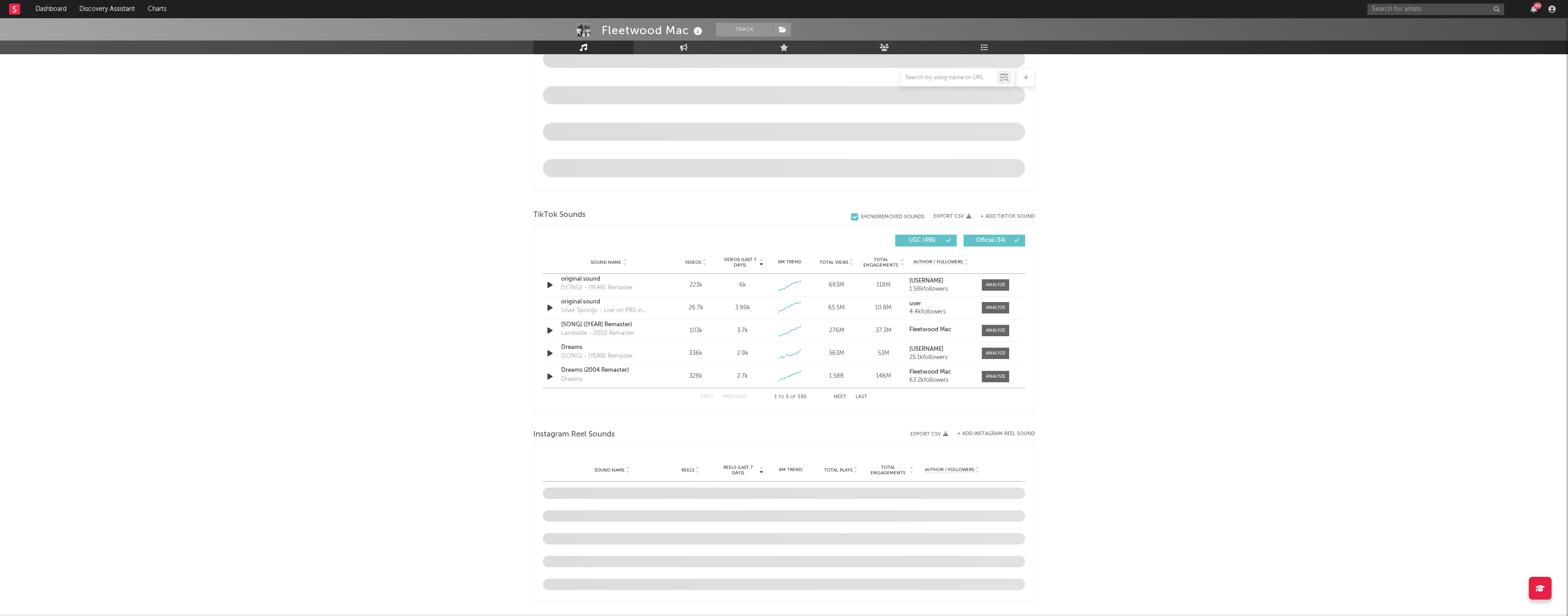 click on "Next" at bounding box center [840, 397] 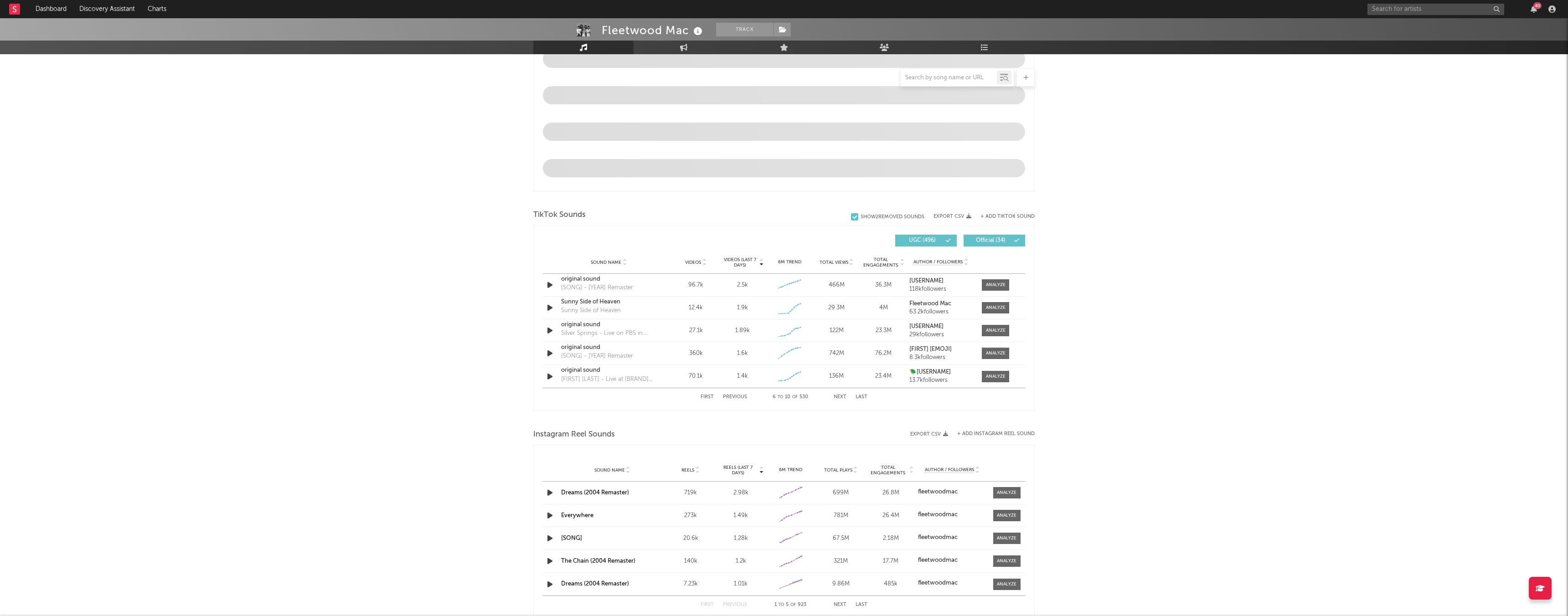 click on "Videos (last 7 days) Sound Name Videos Videos (last 7 days) Total Views Total Engagements Author / Followers Videos / 7d Growth Views / Engmts UGC   ( [NUMBER] ) Official   ( [NUMBER] ) Sound Name Videos Videos (last 7 days) Weekly Growth % 6M Trend Total Views Total Engagements Author / Followers Sound Name original sound [SONG] - [YEAR] Remaster Videos [NUMBER]k Videos (last 7 days) [NUMBER]k Weekly Growth % - [NUMBER] % 6M Trend Created with Highcharts [NUMBER] Total Views [NUMBER]M Total Engagements [NUMBER]M Author / Followers [USERNAME] [NUMBER]k  followers Sound Name [SONG] [SONG] Videos [NUMBER]k Videos (last 7 days) [NUMBER]k Weekly Growth % + [NUMBER] % 6M Trend Created with Highcharts [NUMBER] Total Views [NUMBER]M Total Engagements [NUMBER]M Author / Followers [BAND] [NUMBER]k  followers Sound Name original sound [SONG] - Live on PBS in Boston [YEAR] Videos [NUMBER]k Videos (last 7 days) [NUMBER]k Weekly Growth % - [NUMBER] % 6M Trend Created with Highcharts [NUMBER] Total Views [NUMBER]M [NUMBER]M [NUMBER]k [NUMBER]k" at bounding box center [784, 318] 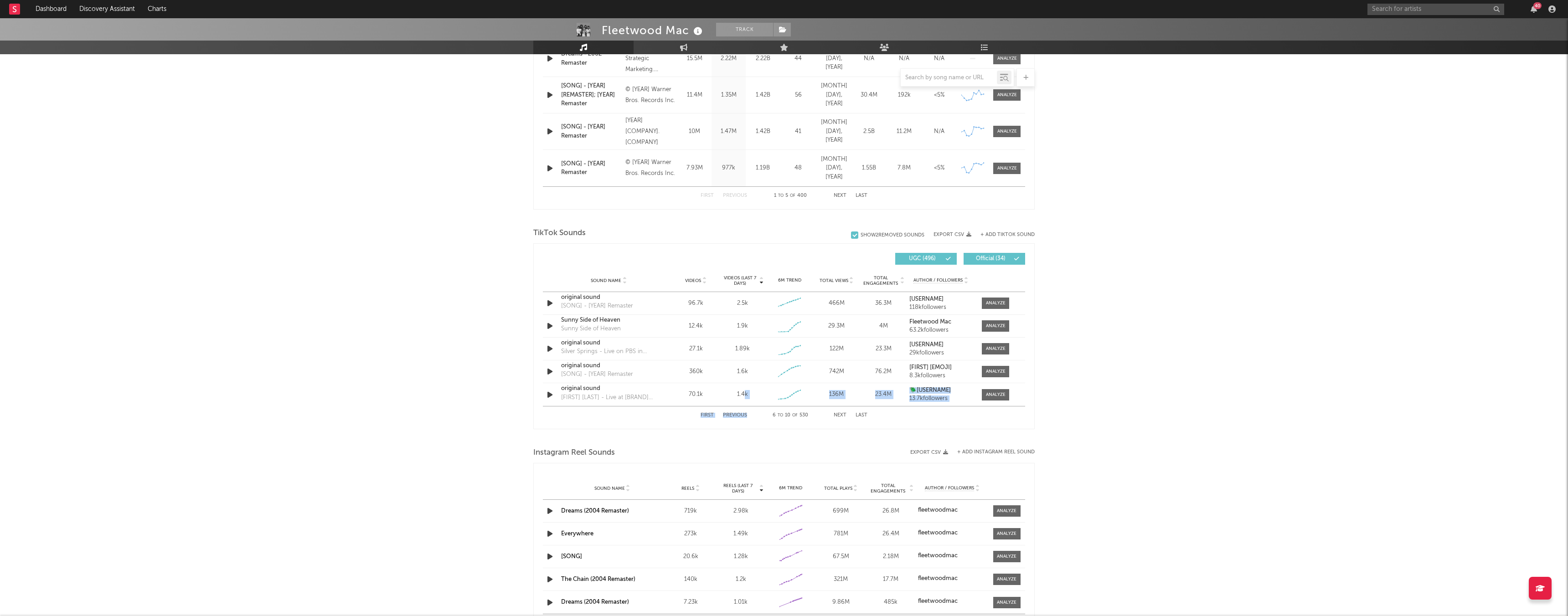 drag, startPoint x: 745, startPoint y: 395, endPoint x: 741, endPoint y: 425, distance: 30.26549 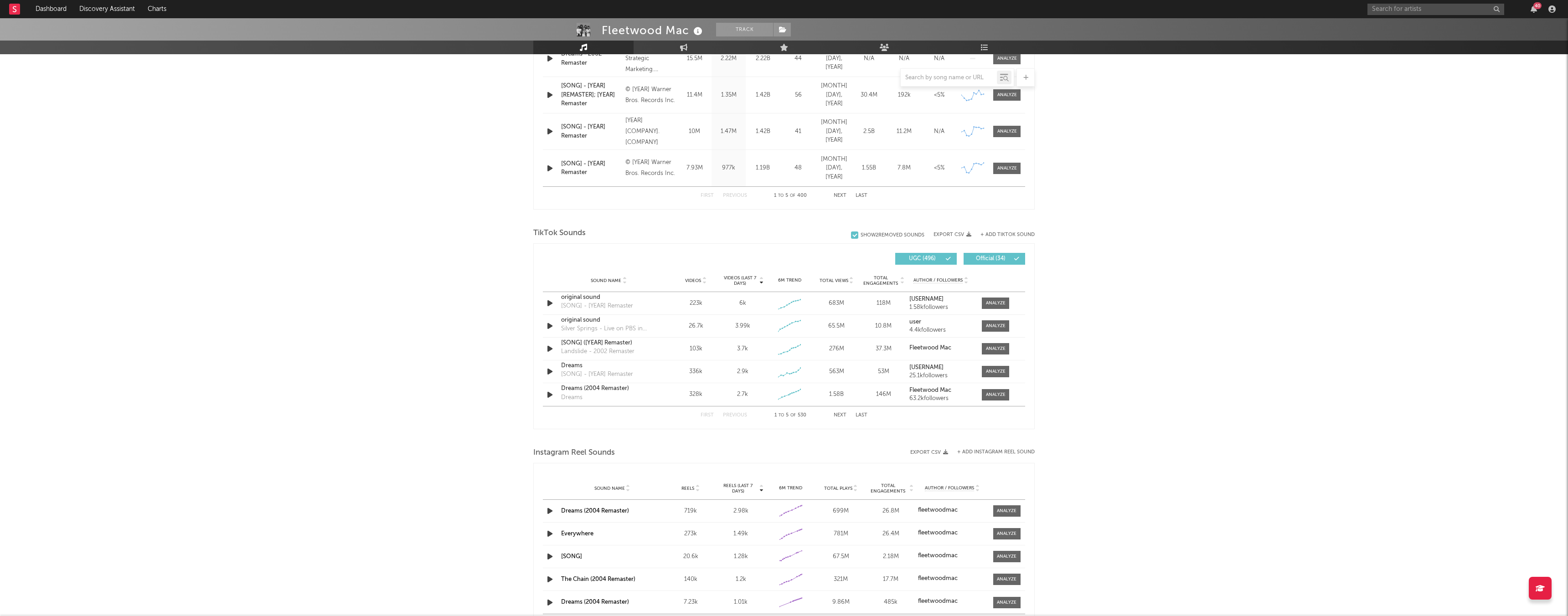 click on "First Previous 1   to   5   of   530 Next Last" at bounding box center [784, 415] 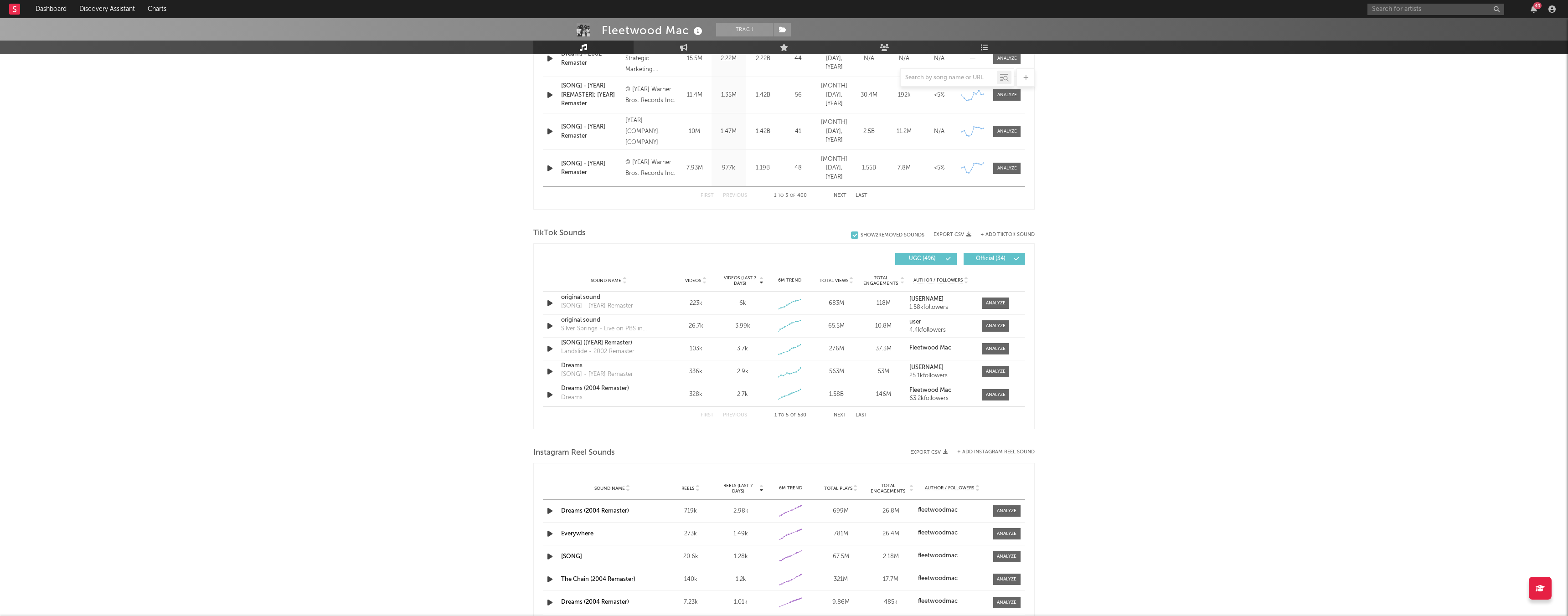 click on "Next" at bounding box center (840, 415) 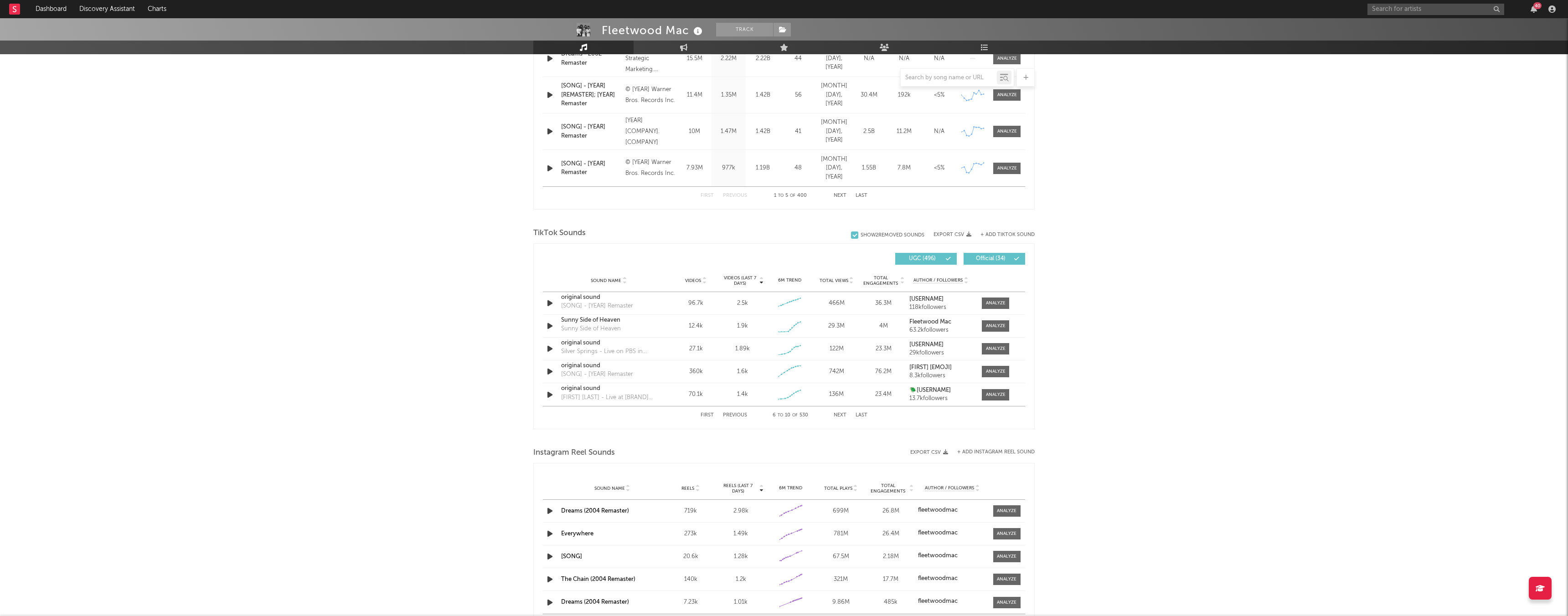 click on "Next" at bounding box center (840, 415) 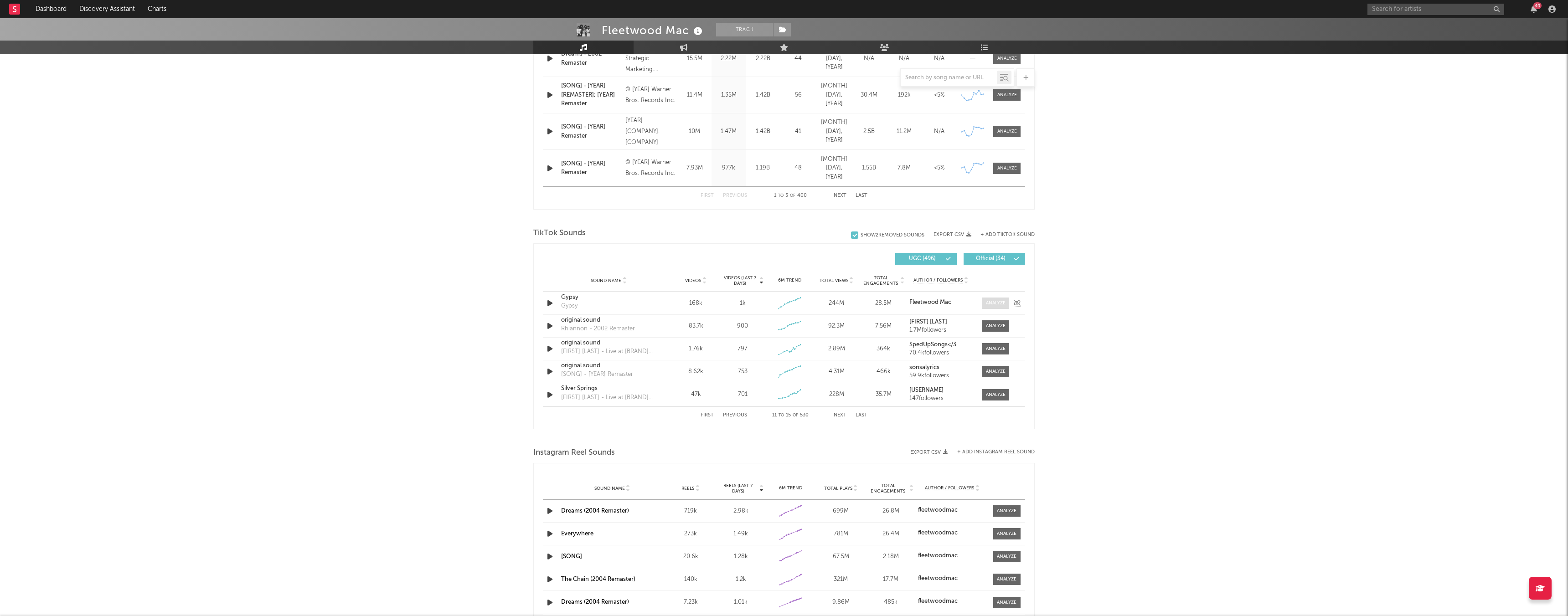 click at bounding box center (995, 303) 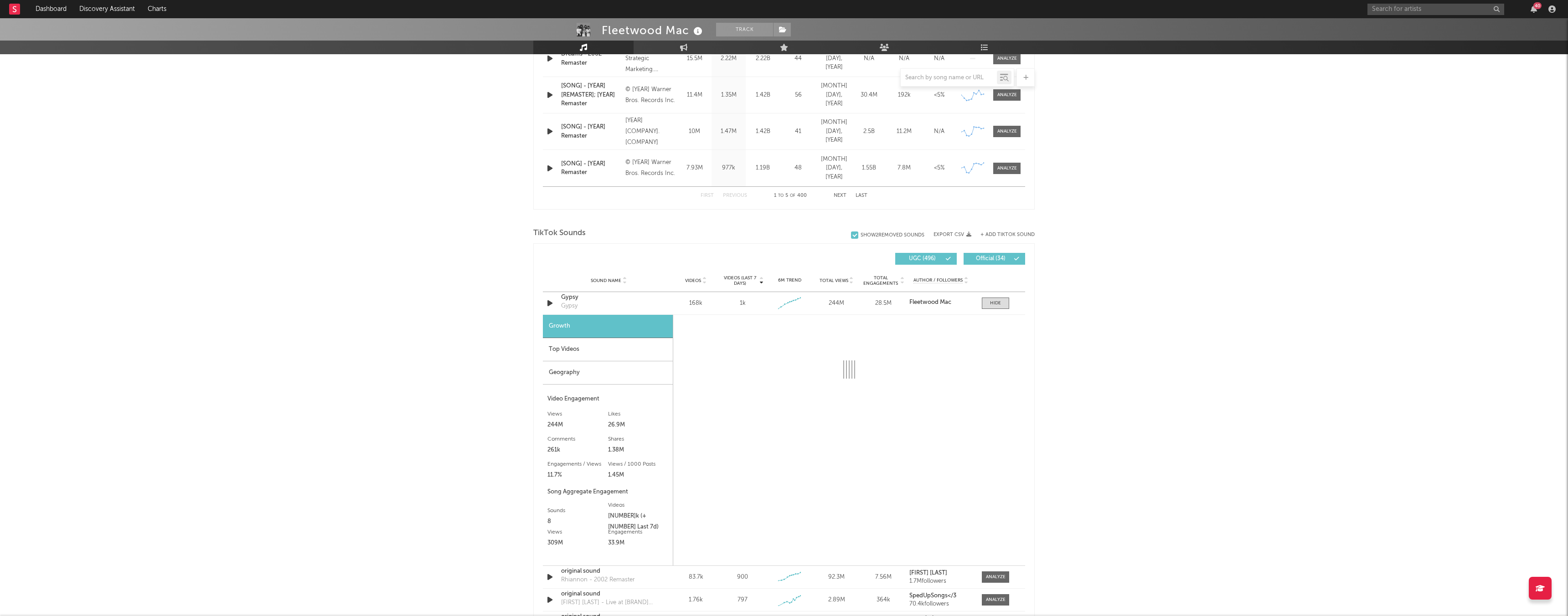 click on "Top Videos" at bounding box center (608, 349) 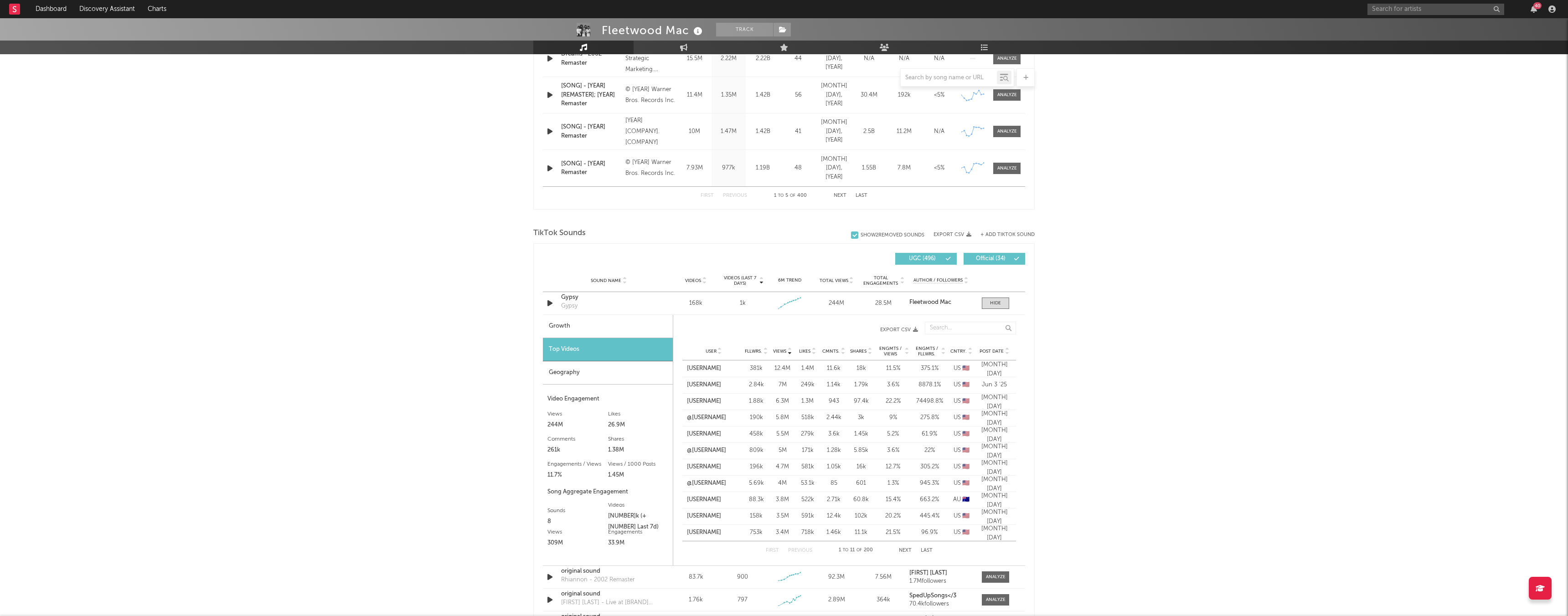 click at bounding box center (1006, 351) 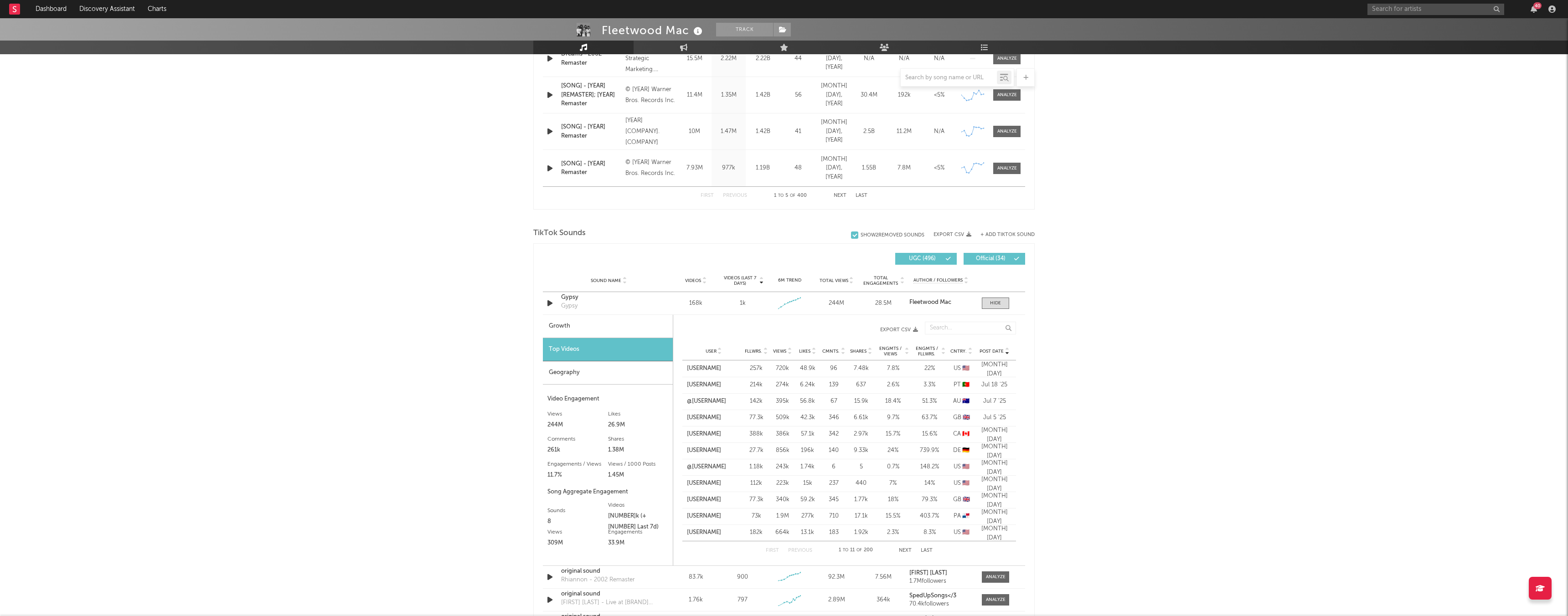click at bounding box center [1007, 353] 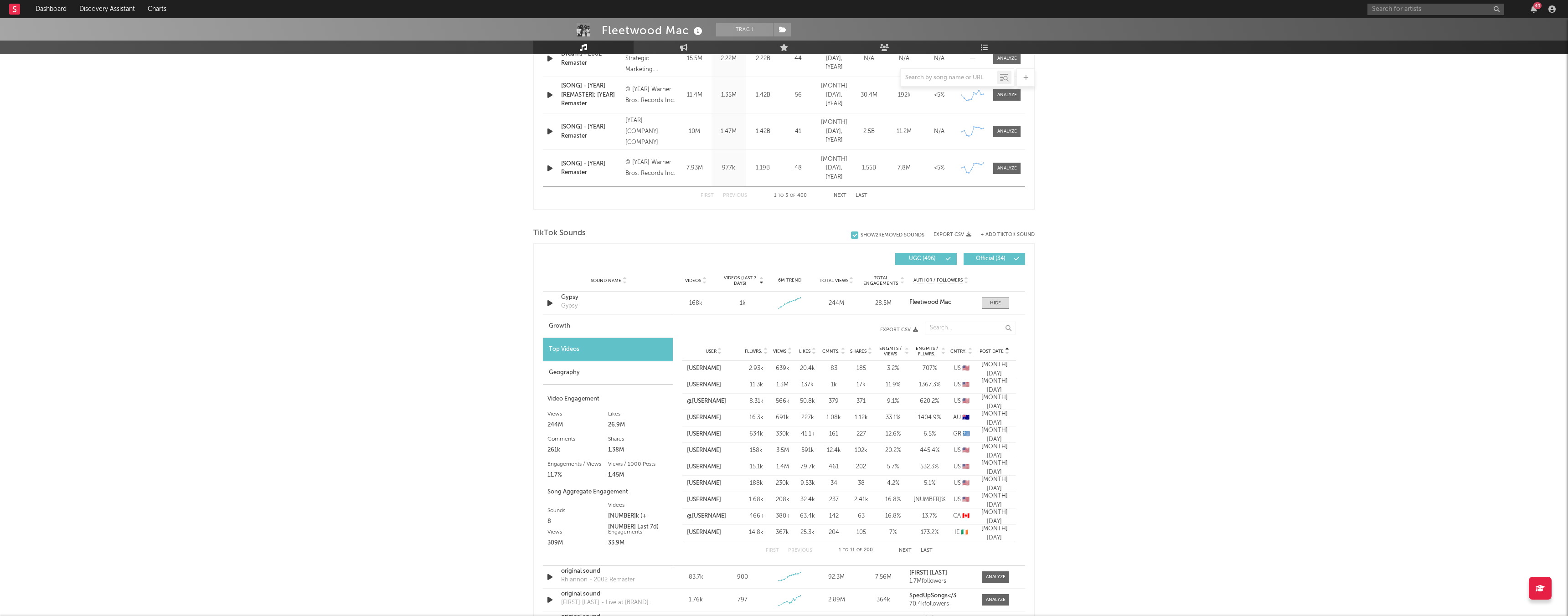 click at bounding box center (1007, 353) 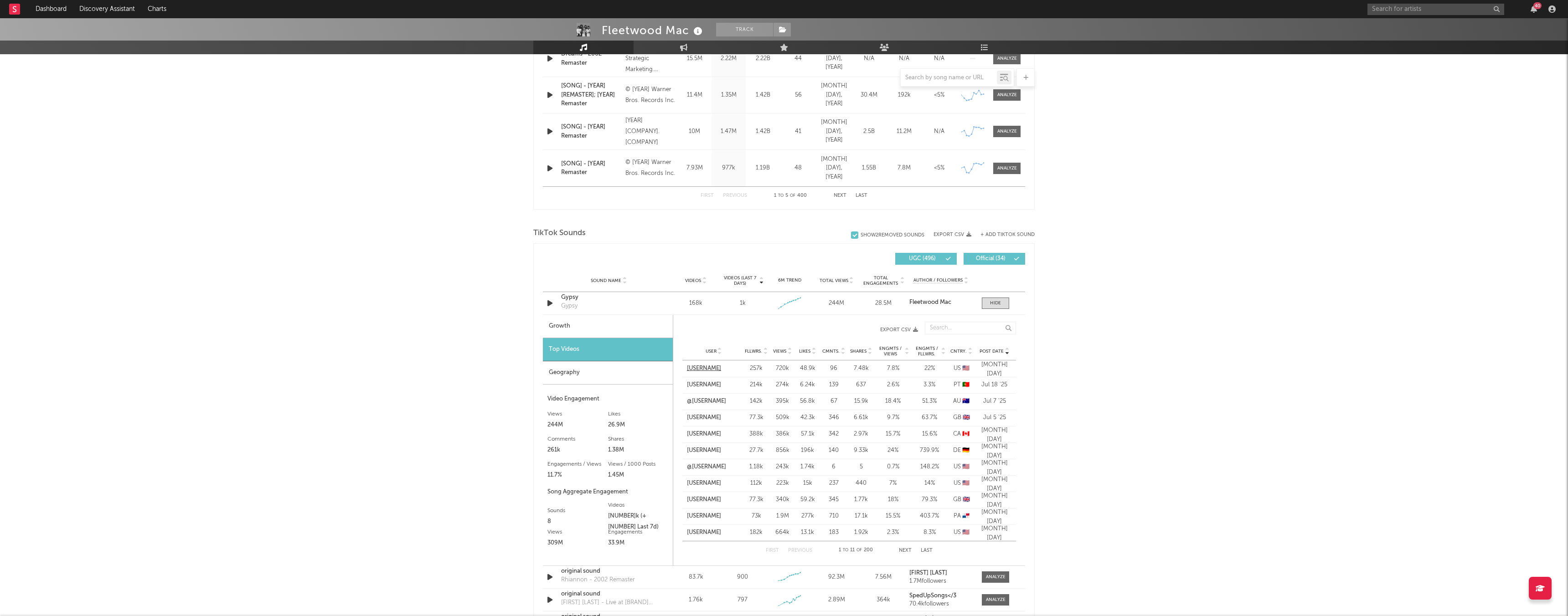 click on "[USERNAME]" at bounding box center (704, 369) 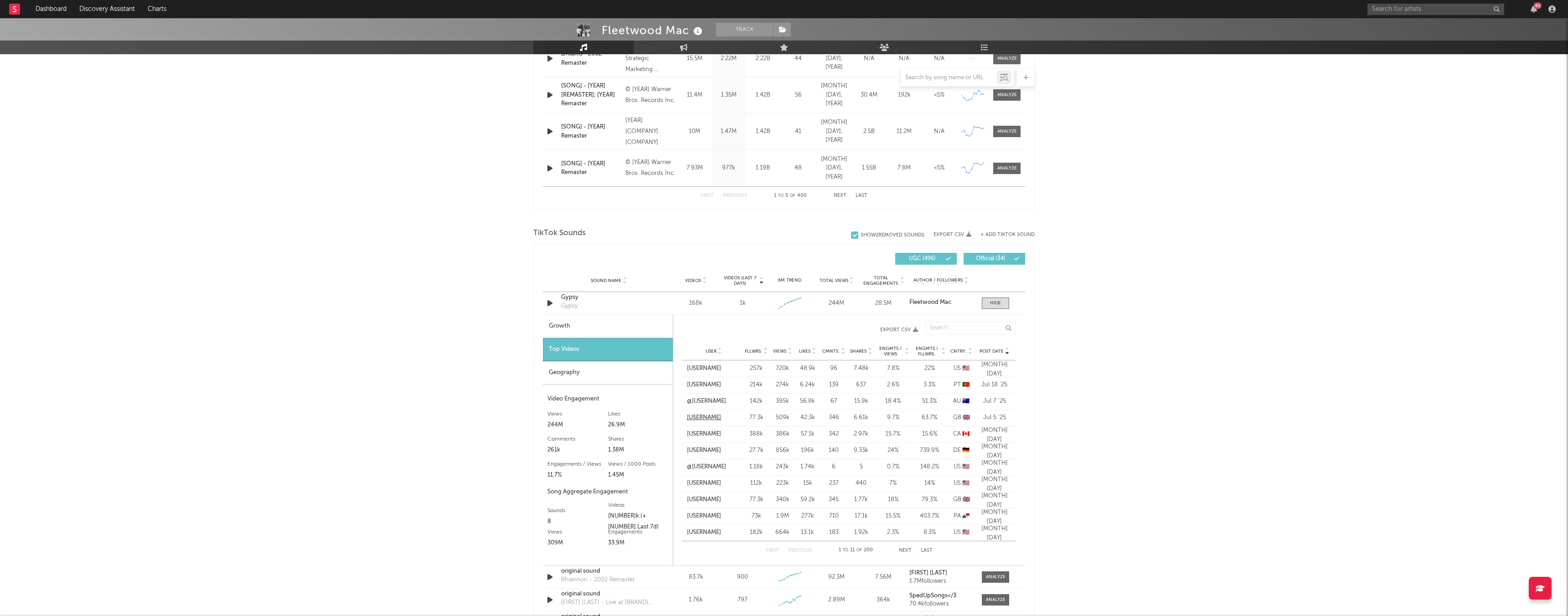 click on "[USERNAME]" at bounding box center [704, 418] 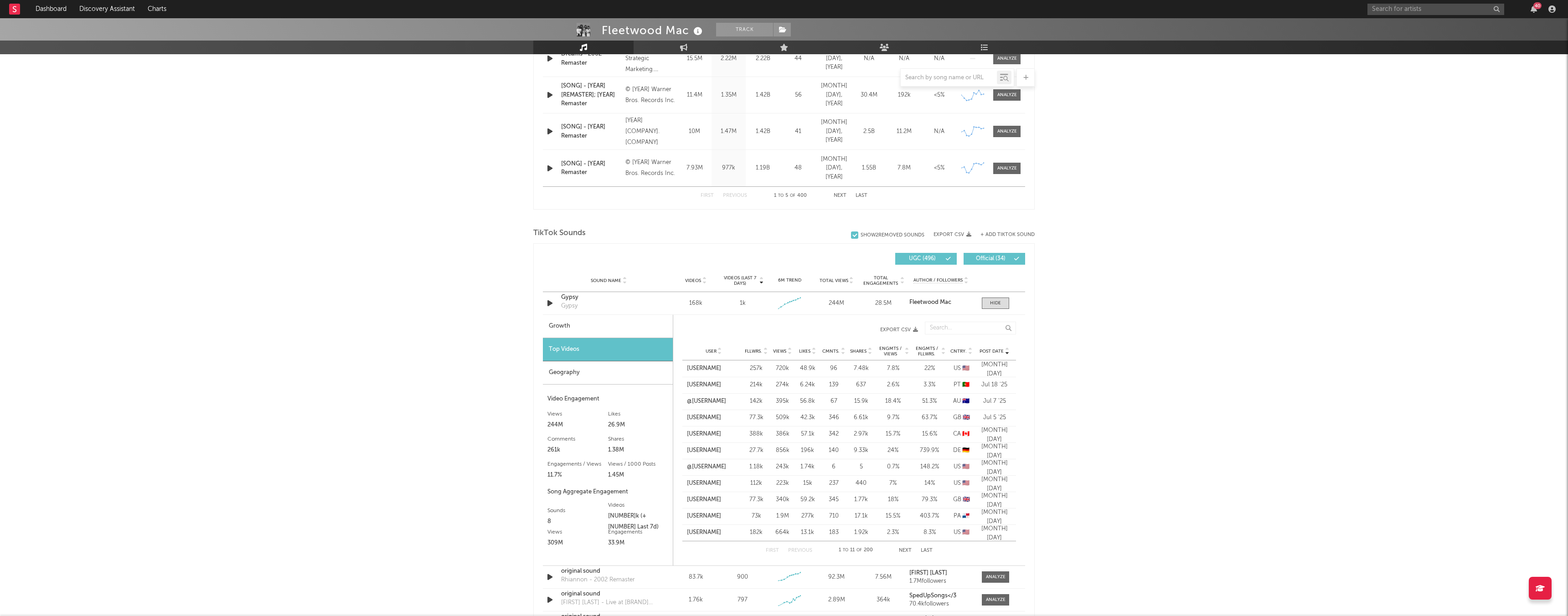 click on "40" at bounding box center [1463, 9] 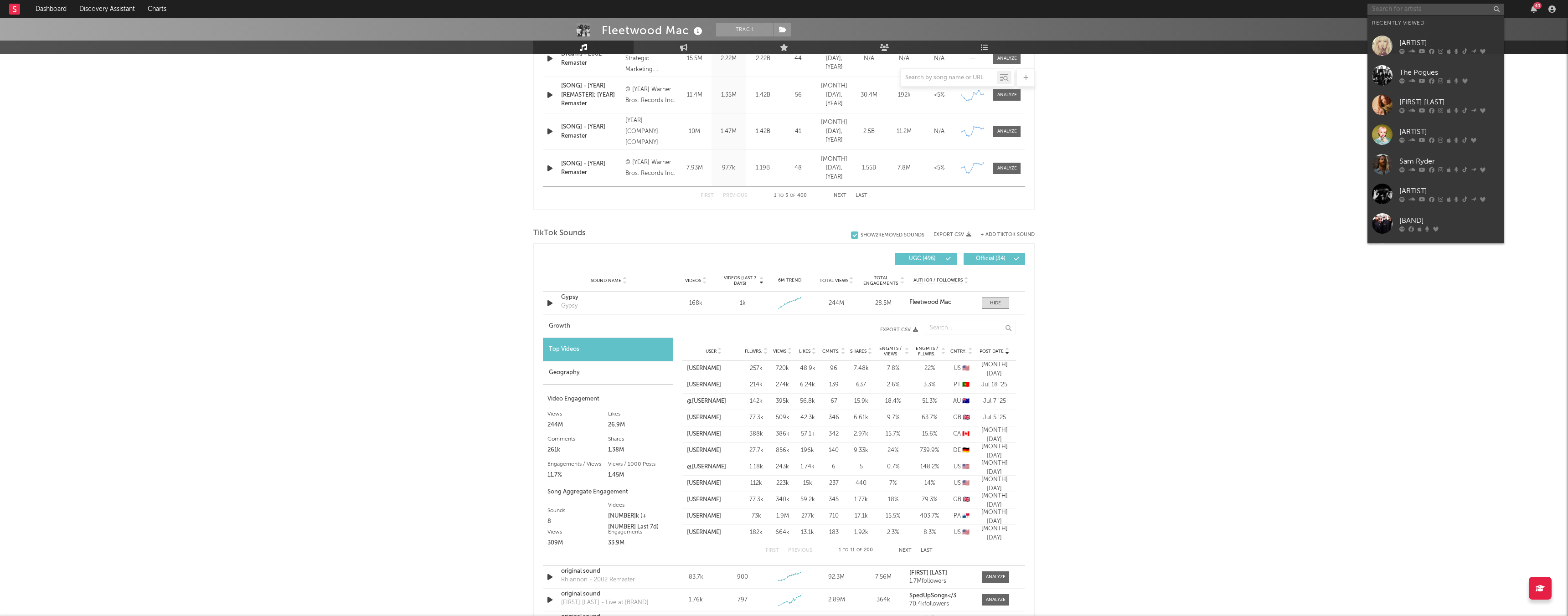 click at bounding box center (1436, 9) 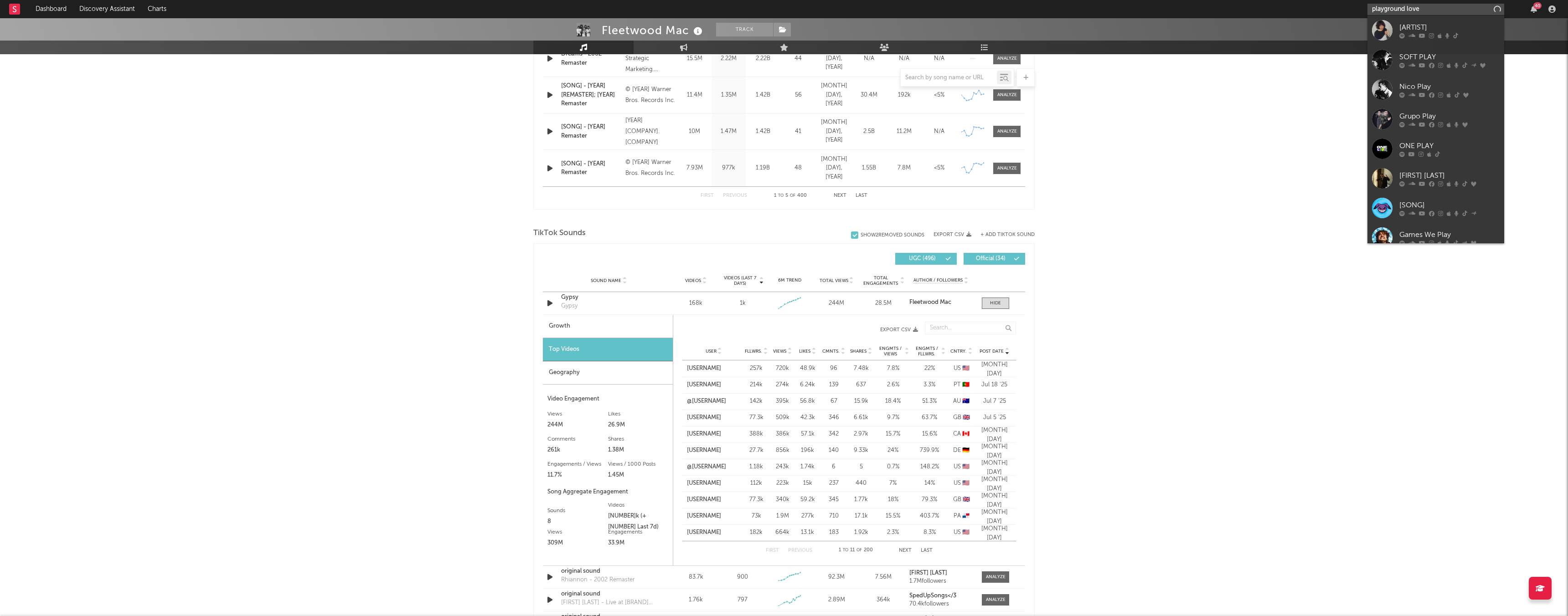 type on "playground love" 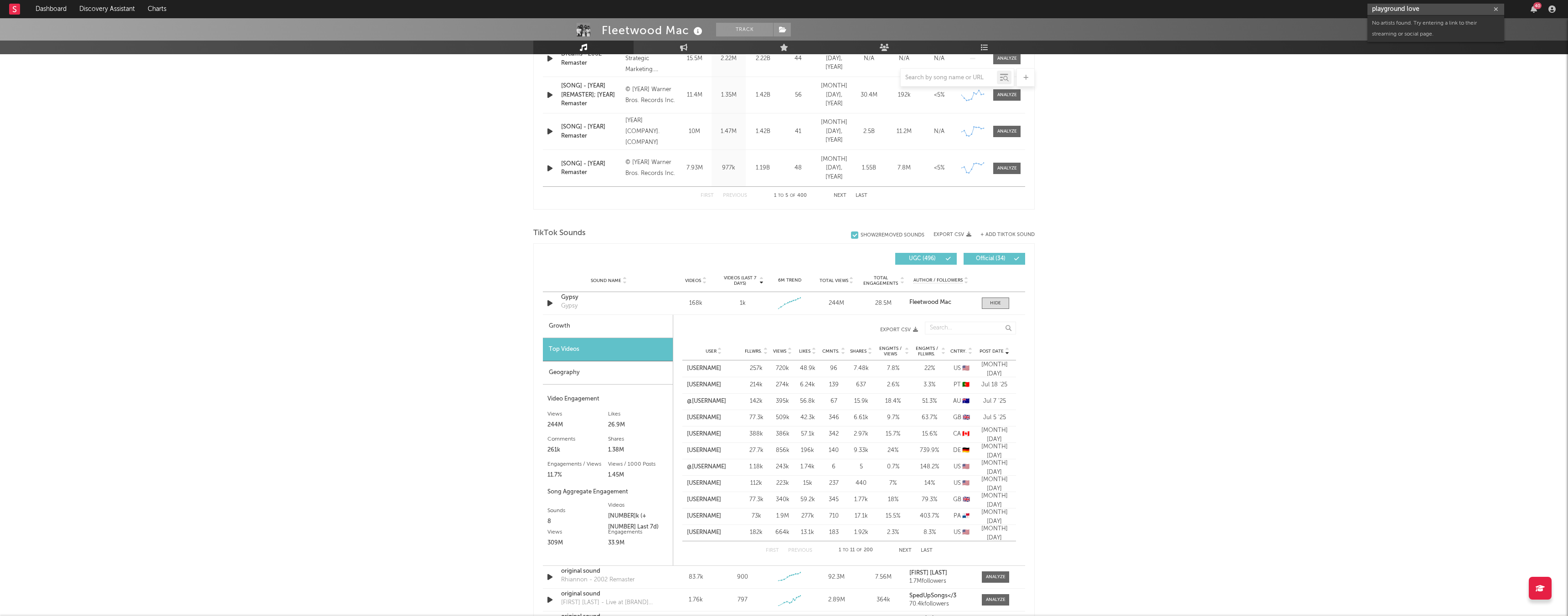 click on "playground love" at bounding box center [1436, 9] 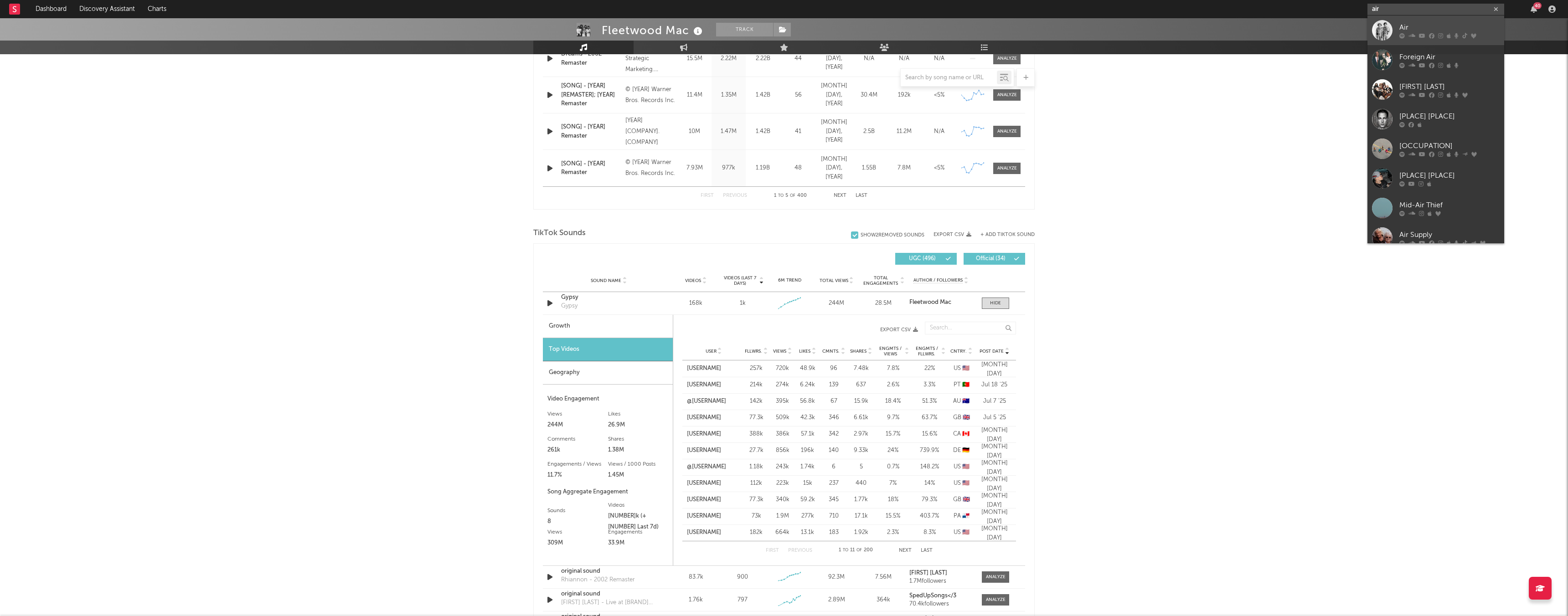 type on "air" 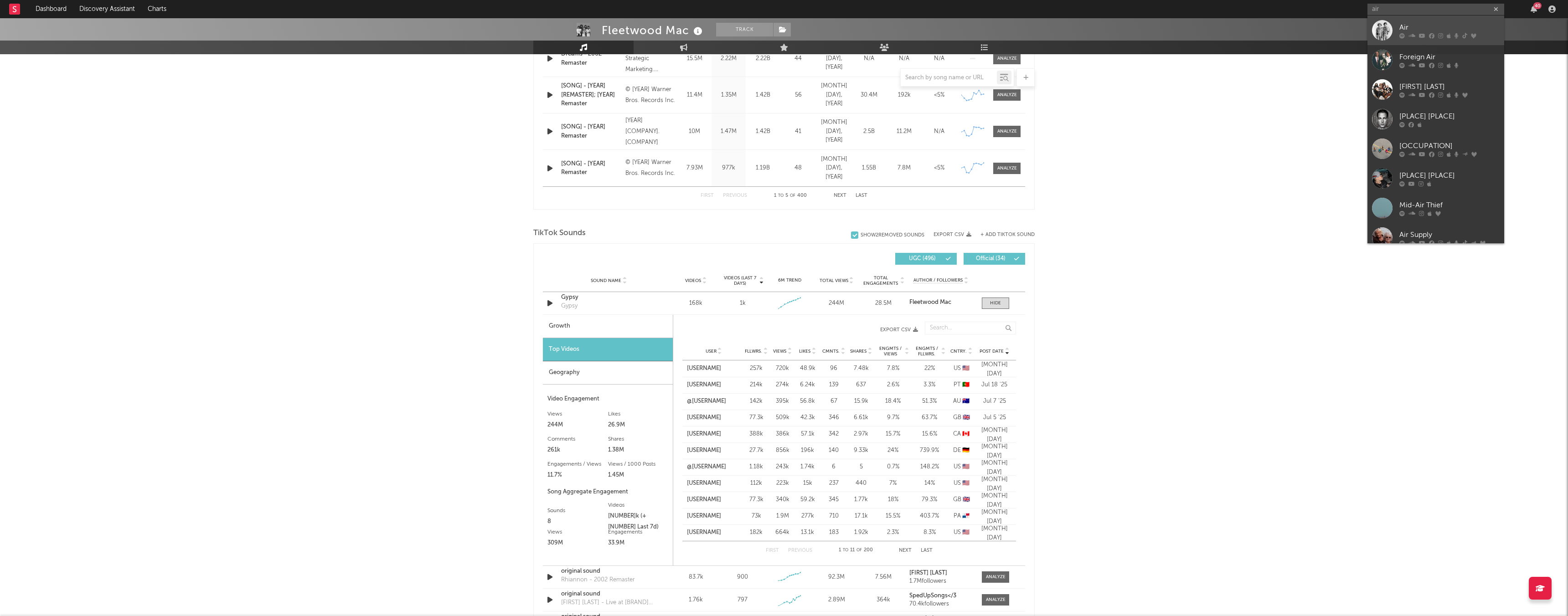 click on "Air" at bounding box center (1436, 30) 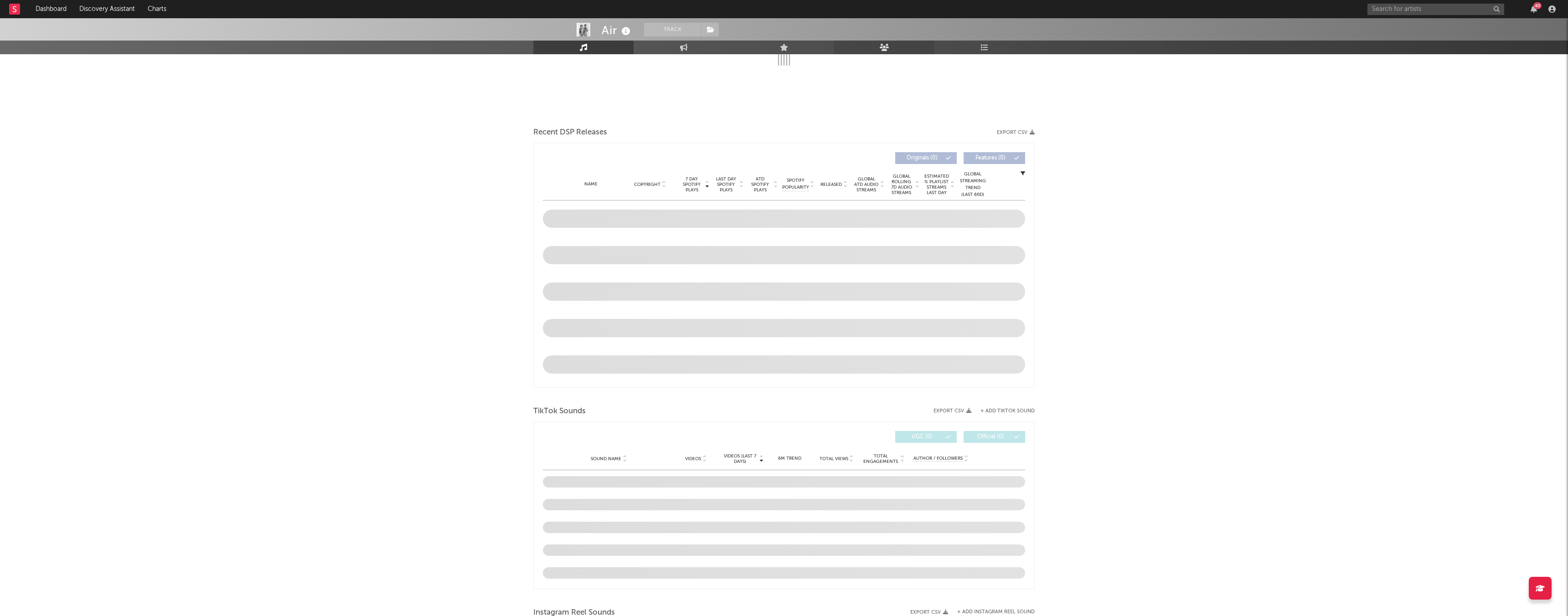 scroll, scrollTop: 187, scrollLeft: 0, axis: vertical 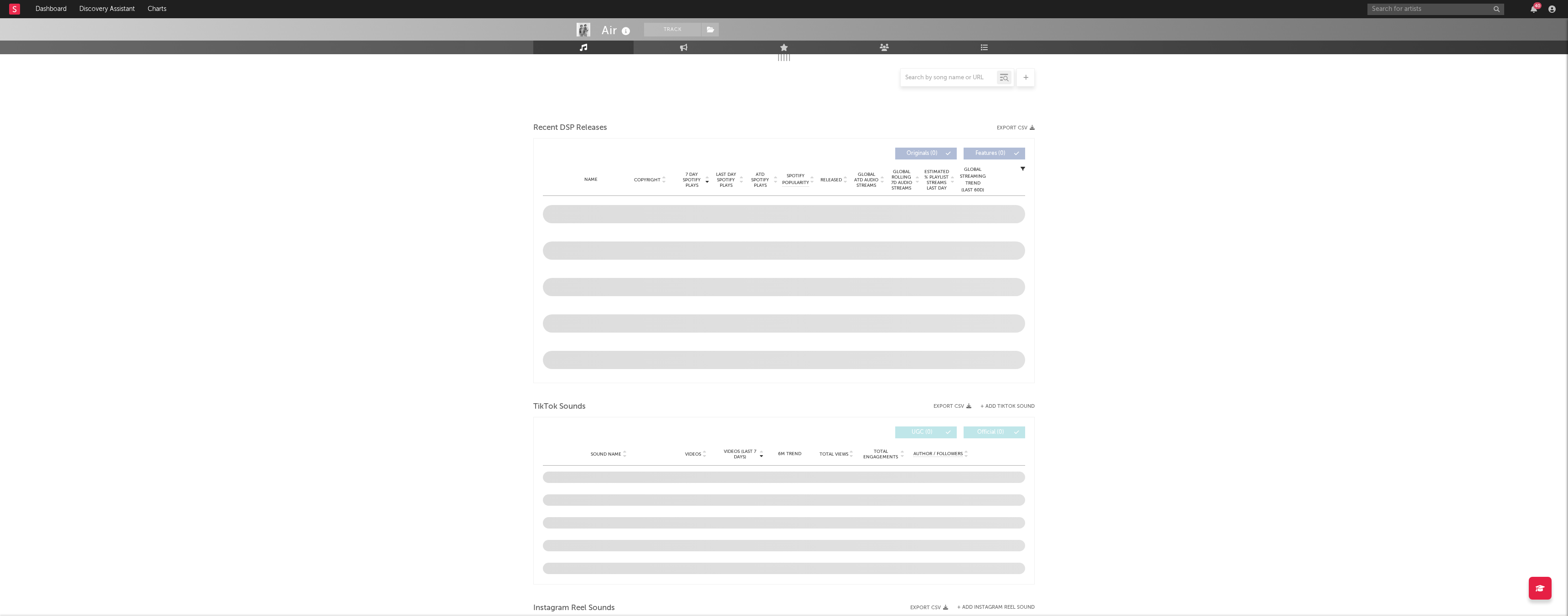 select on "6m" 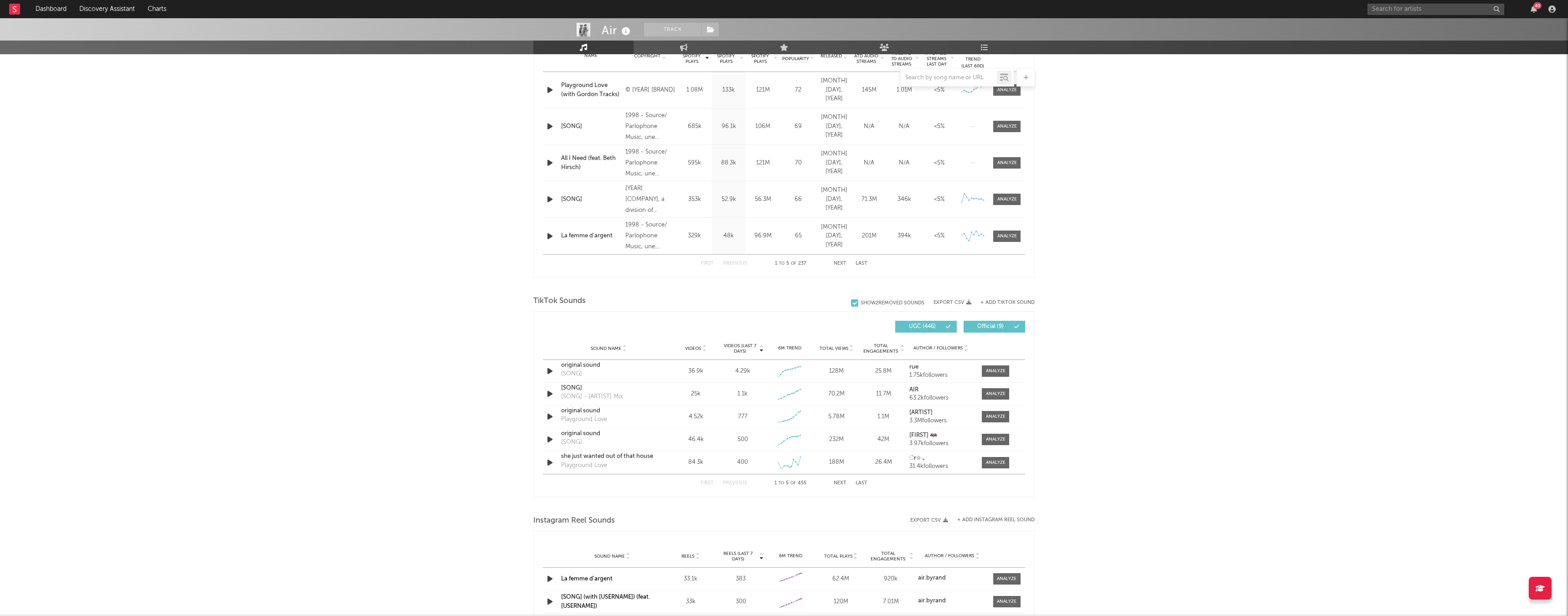 scroll, scrollTop: 422, scrollLeft: 0, axis: vertical 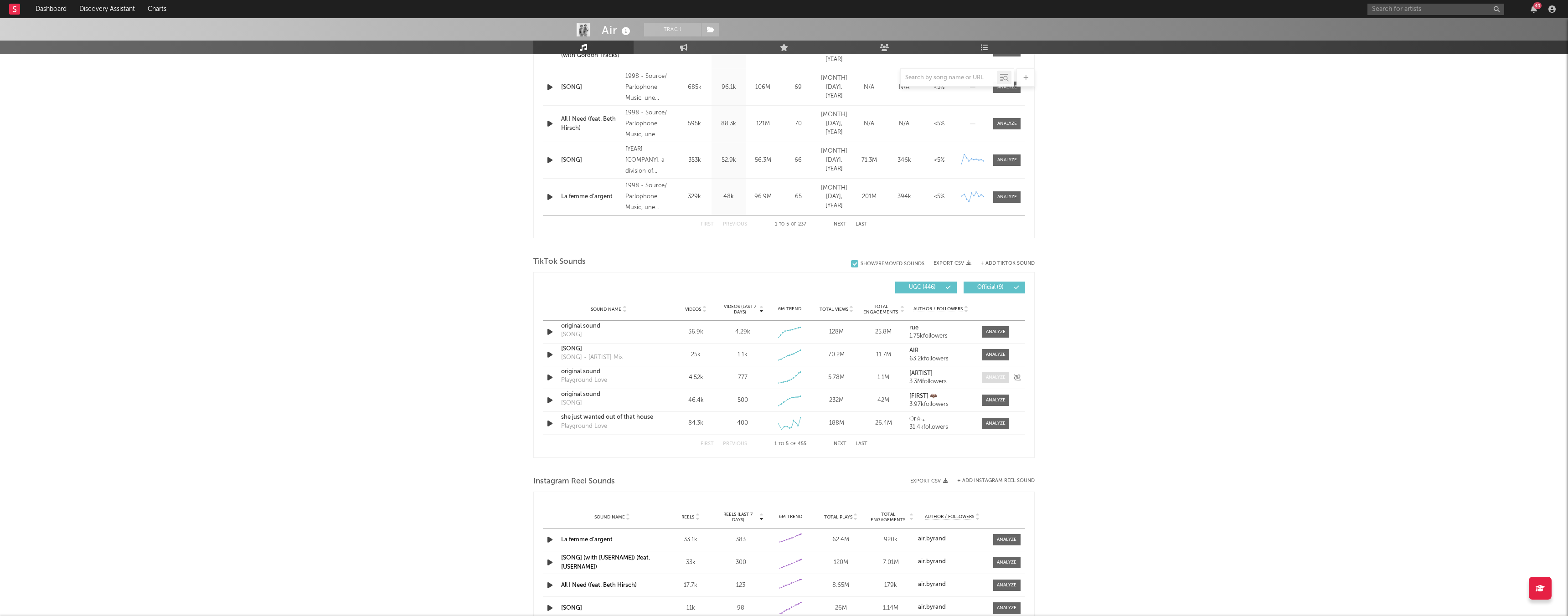 click at bounding box center (995, 377) 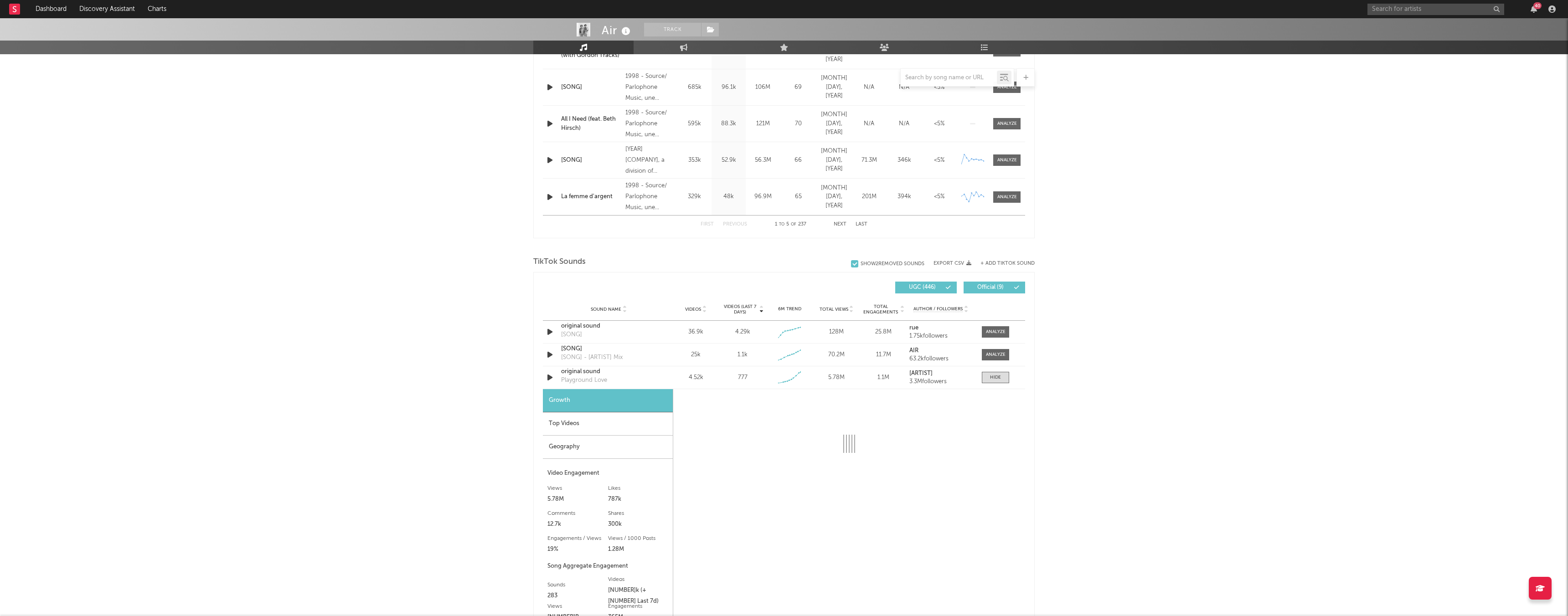 select on "1w" 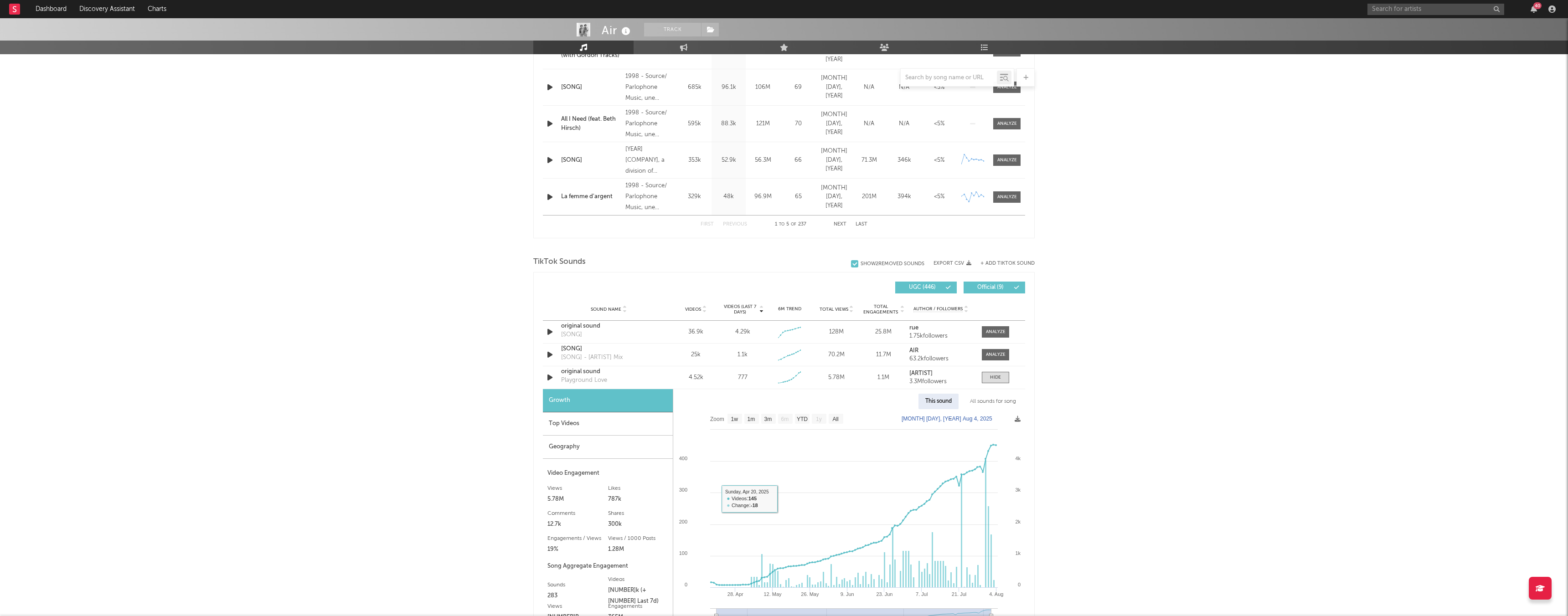 click on "Top Videos" at bounding box center [608, 424] 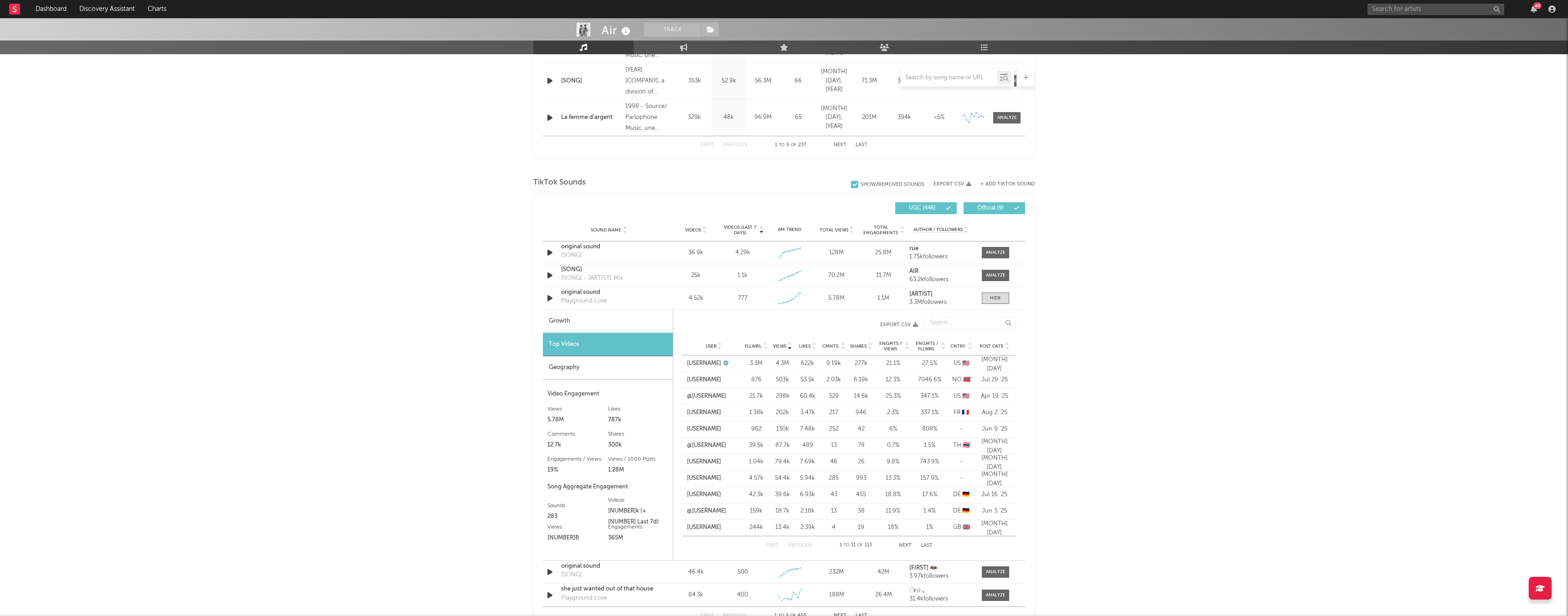 scroll, scrollTop: 509, scrollLeft: 0, axis: vertical 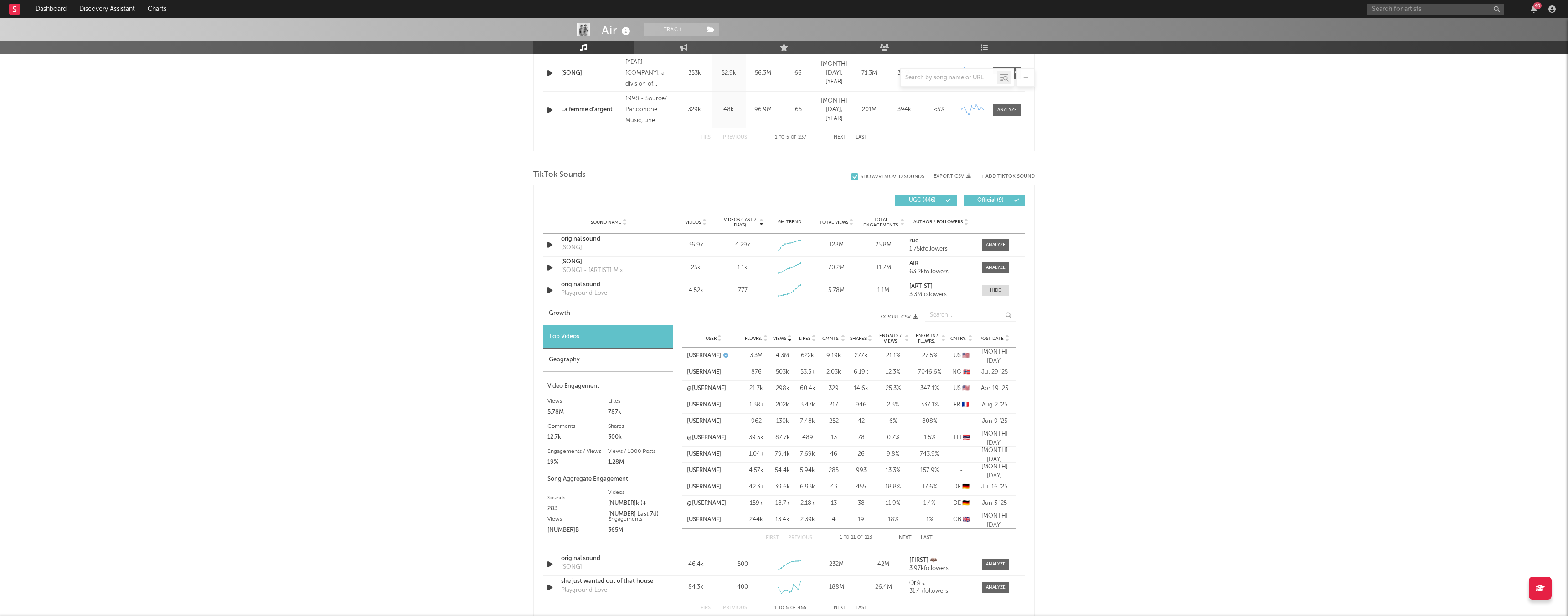 click on "Post Date" at bounding box center [991, 339] 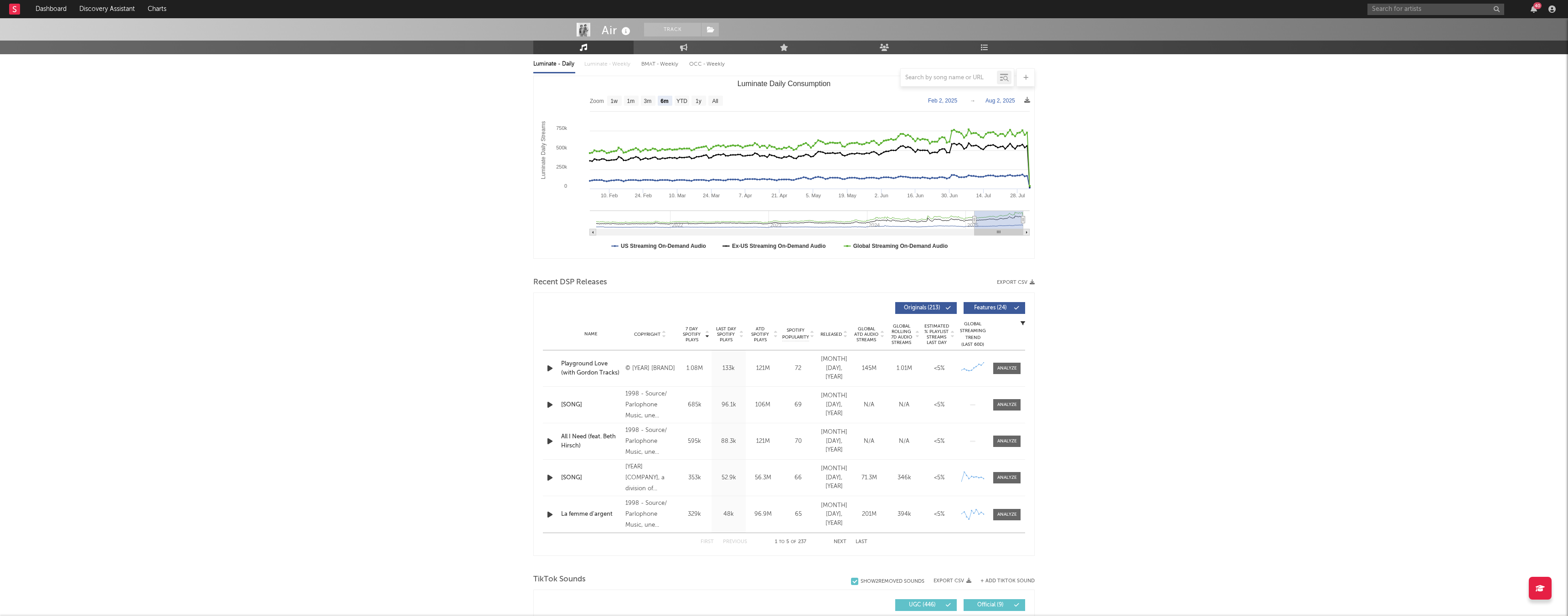 scroll, scrollTop: 70, scrollLeft: 0, axis: vertical 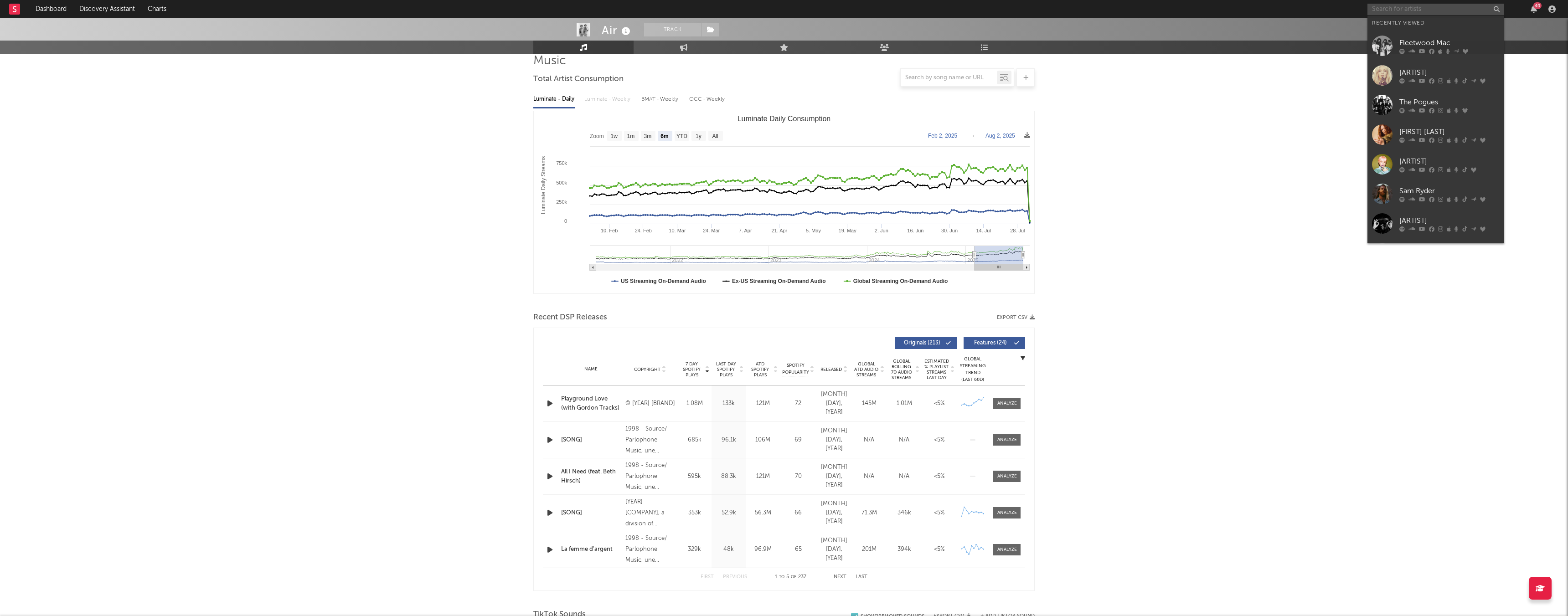 click at bounding box center [1436, 9] 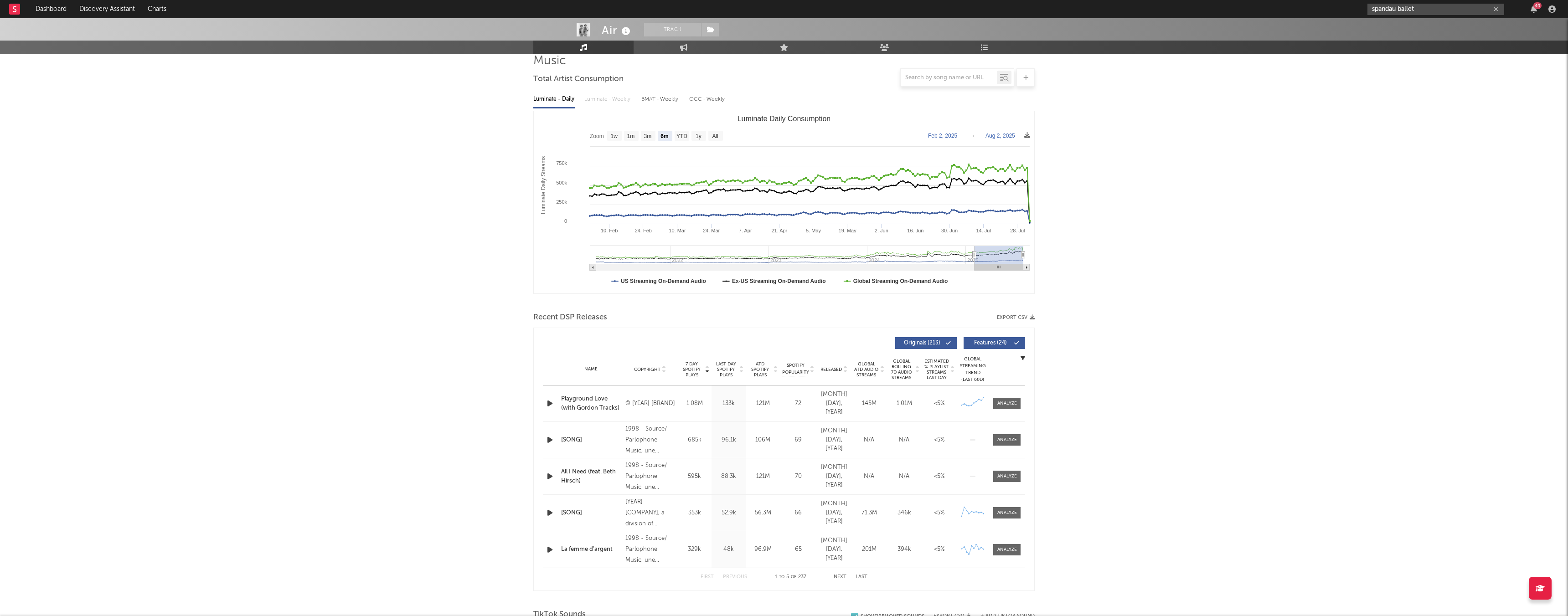 click on "spandau ballet" at bounding box center (1436, 9) 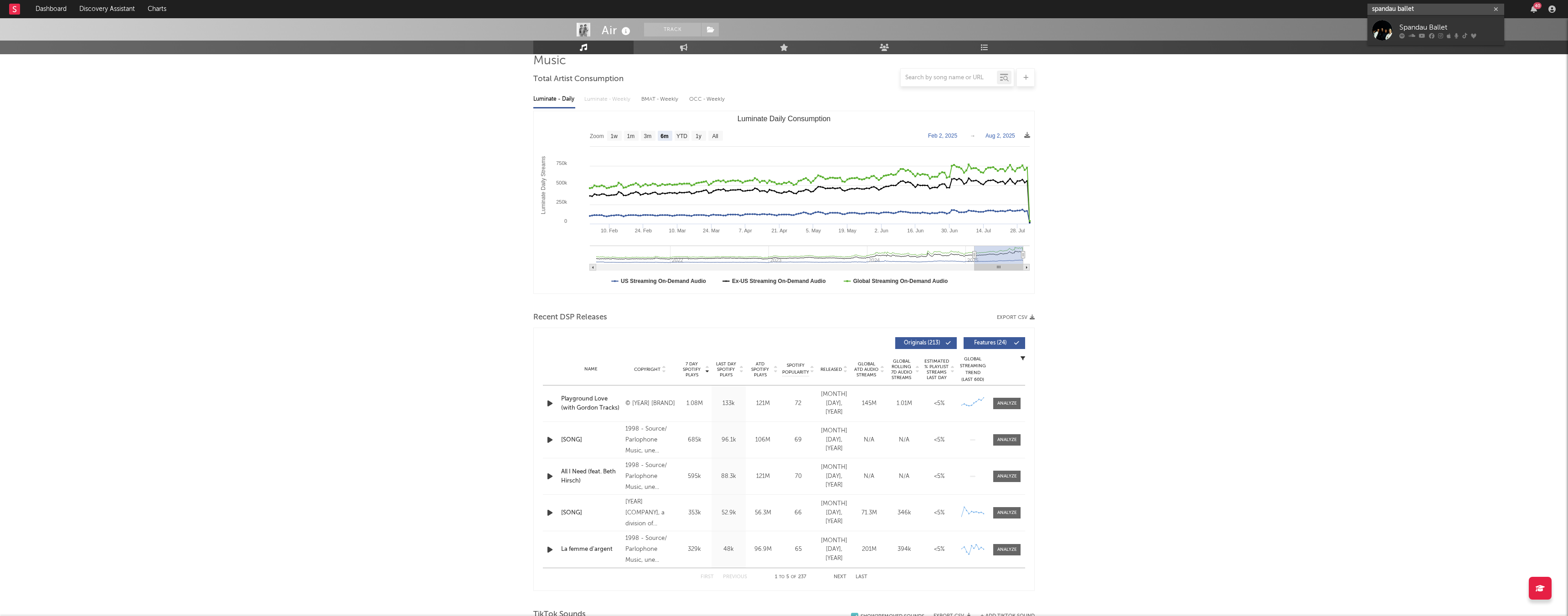 type on "spandau ballet" 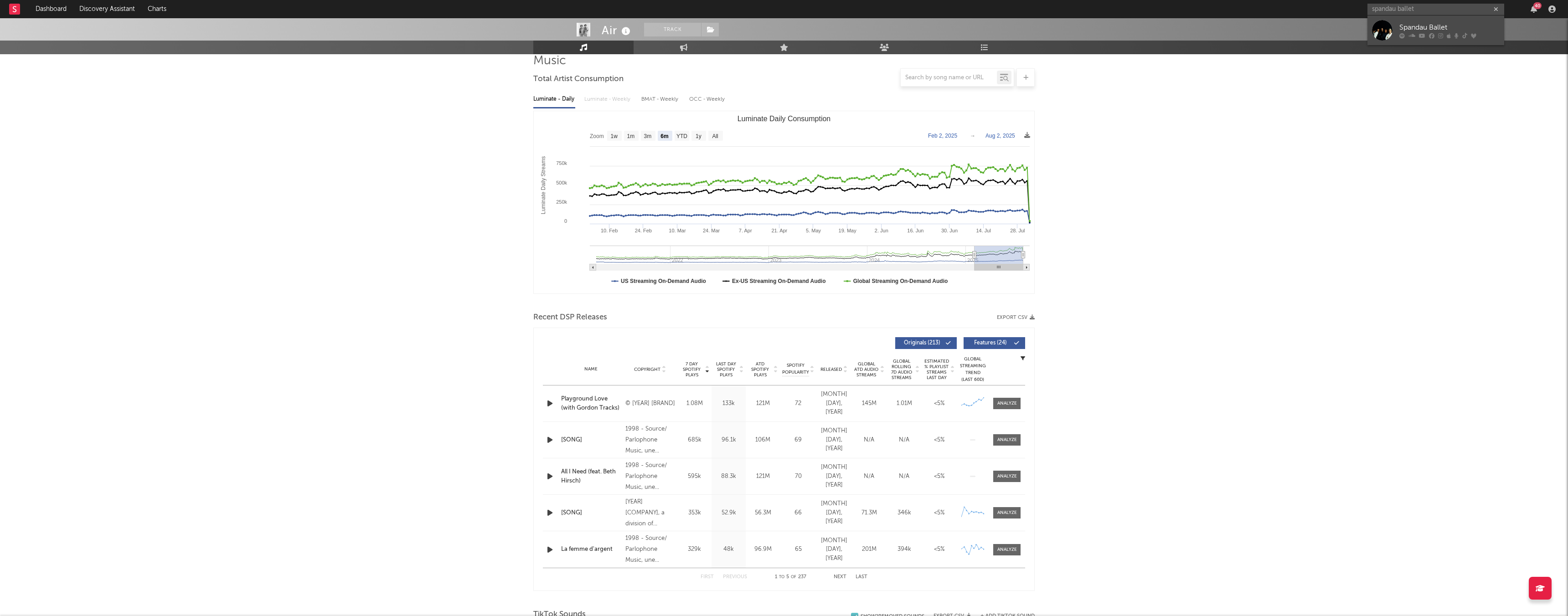 click on "Spandau Ballet" at bounding box center [1449, 27] 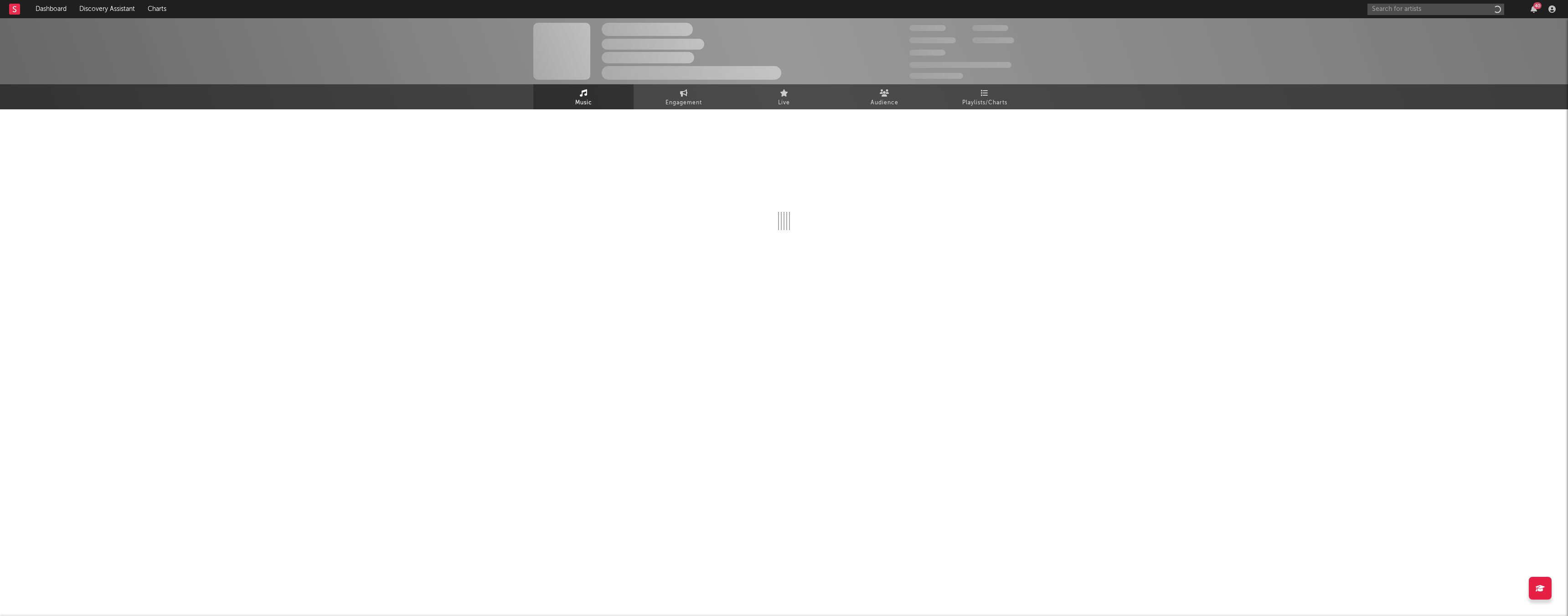 scroll, scrollTop: 0, scrollLeft: 0, axis: both 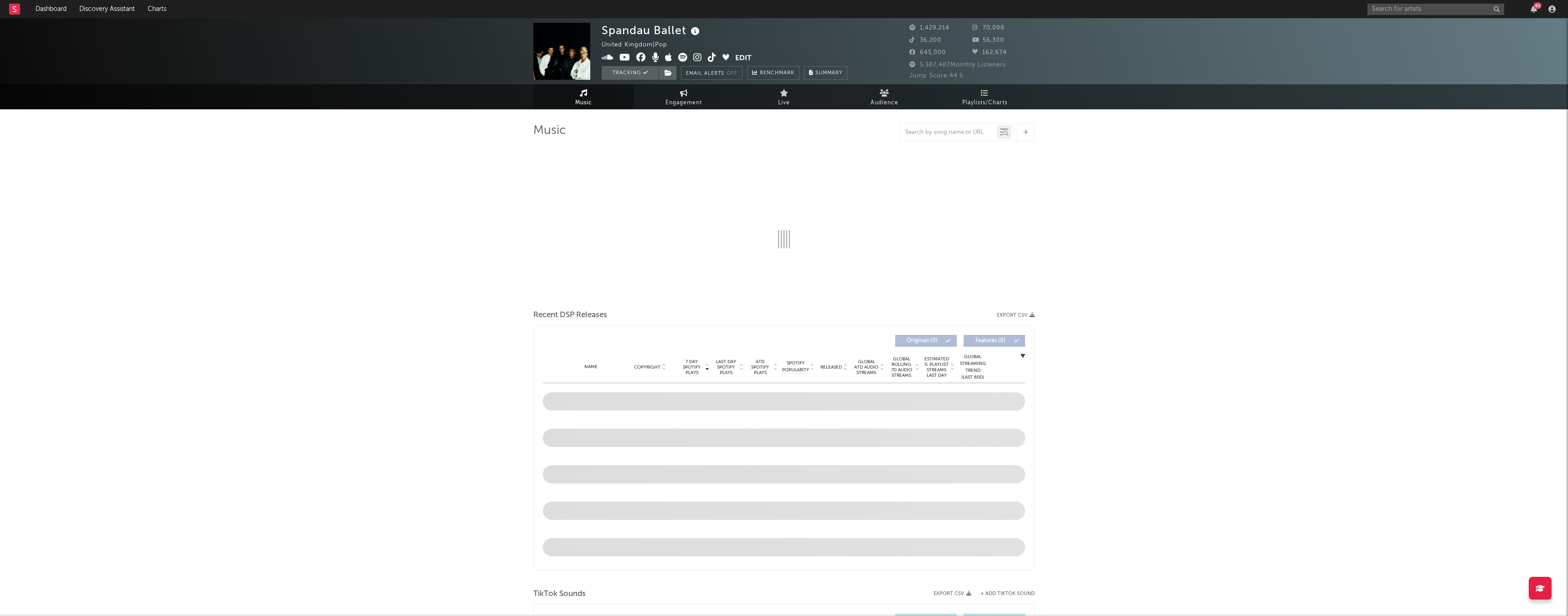 select on "6m" 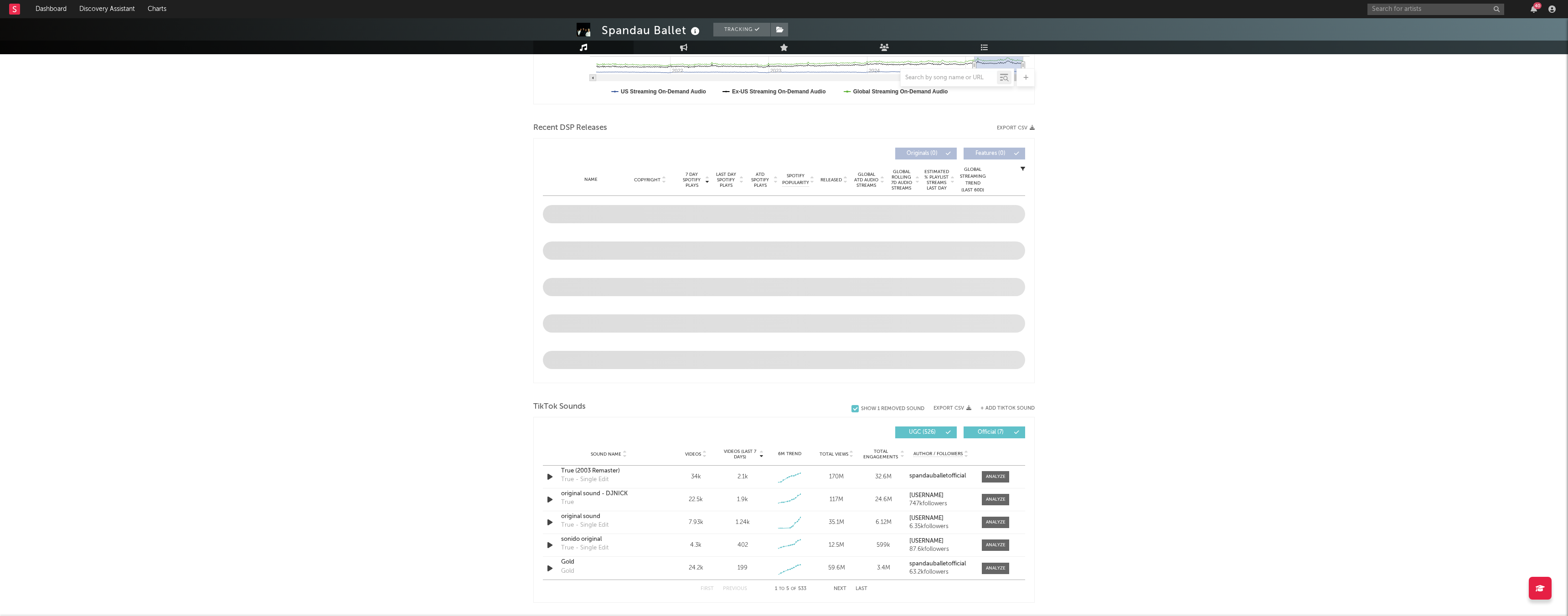 scroll, scrollTop: 331, scrollLeft: 0, axis: vertical 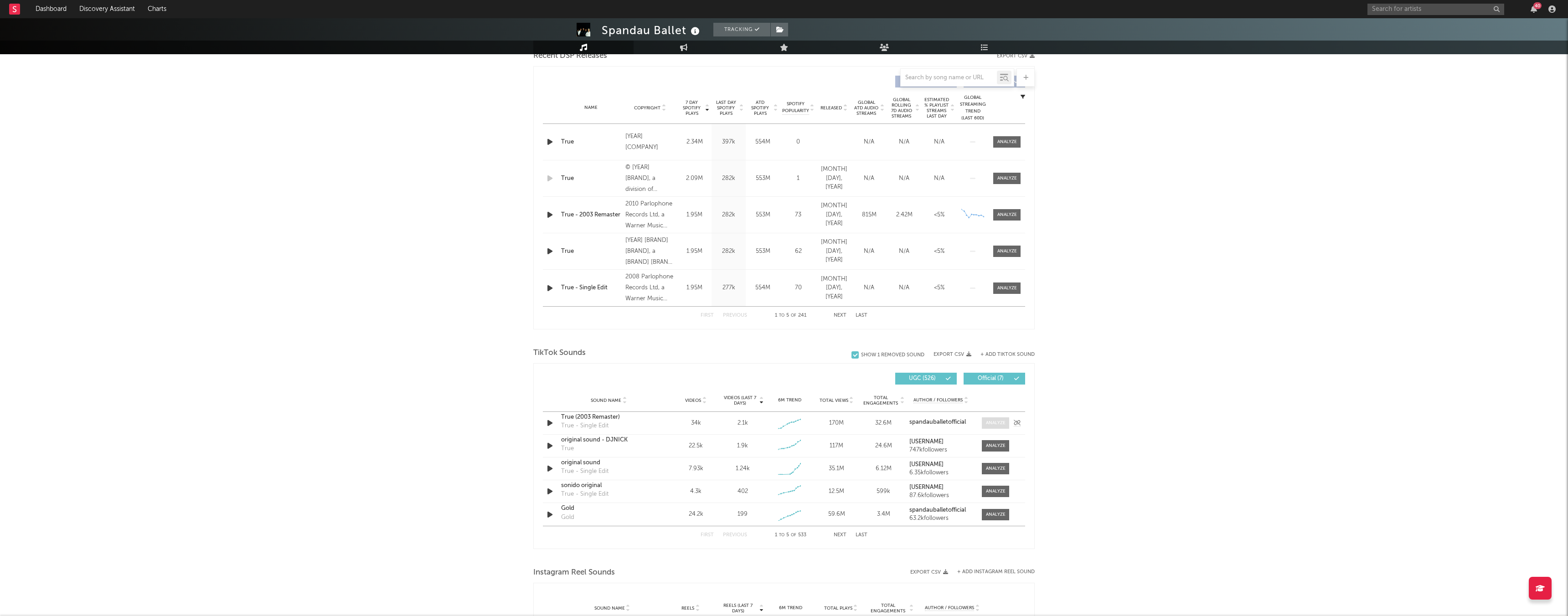 click at bounding box center [995, 423] 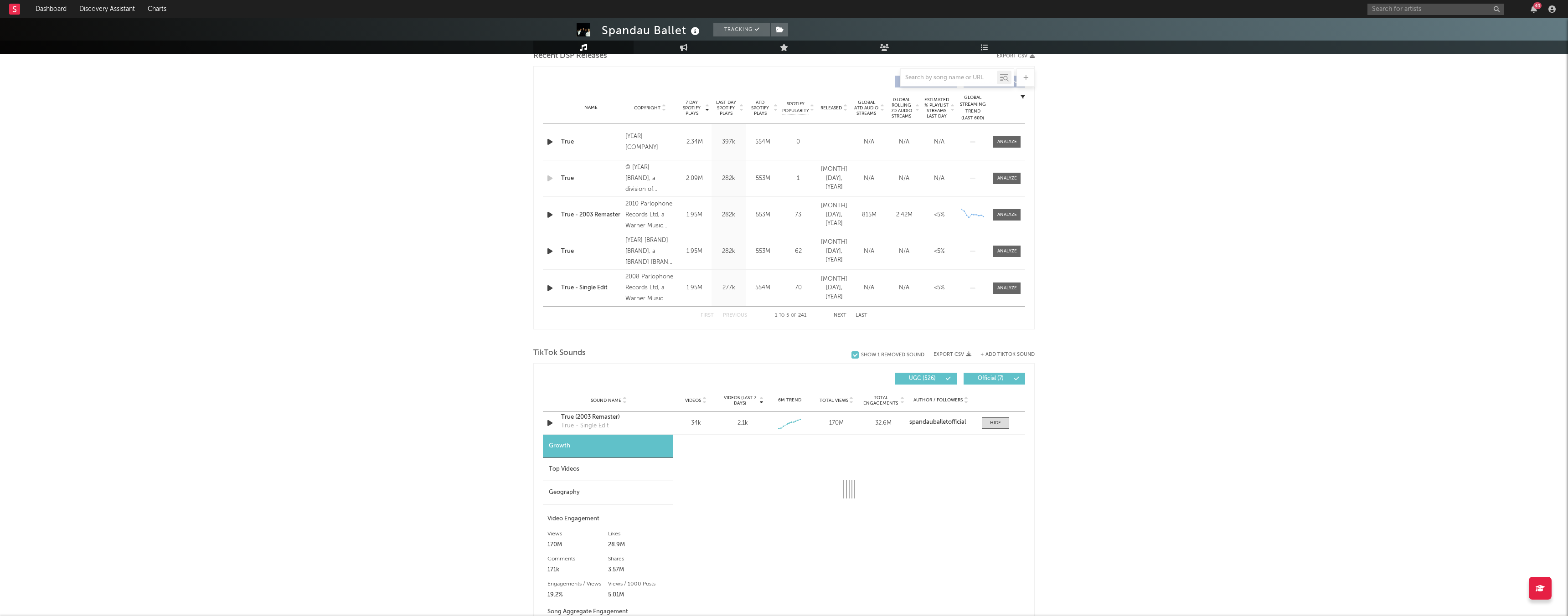 click on "Top Videos" at bounding box center [608, 469] 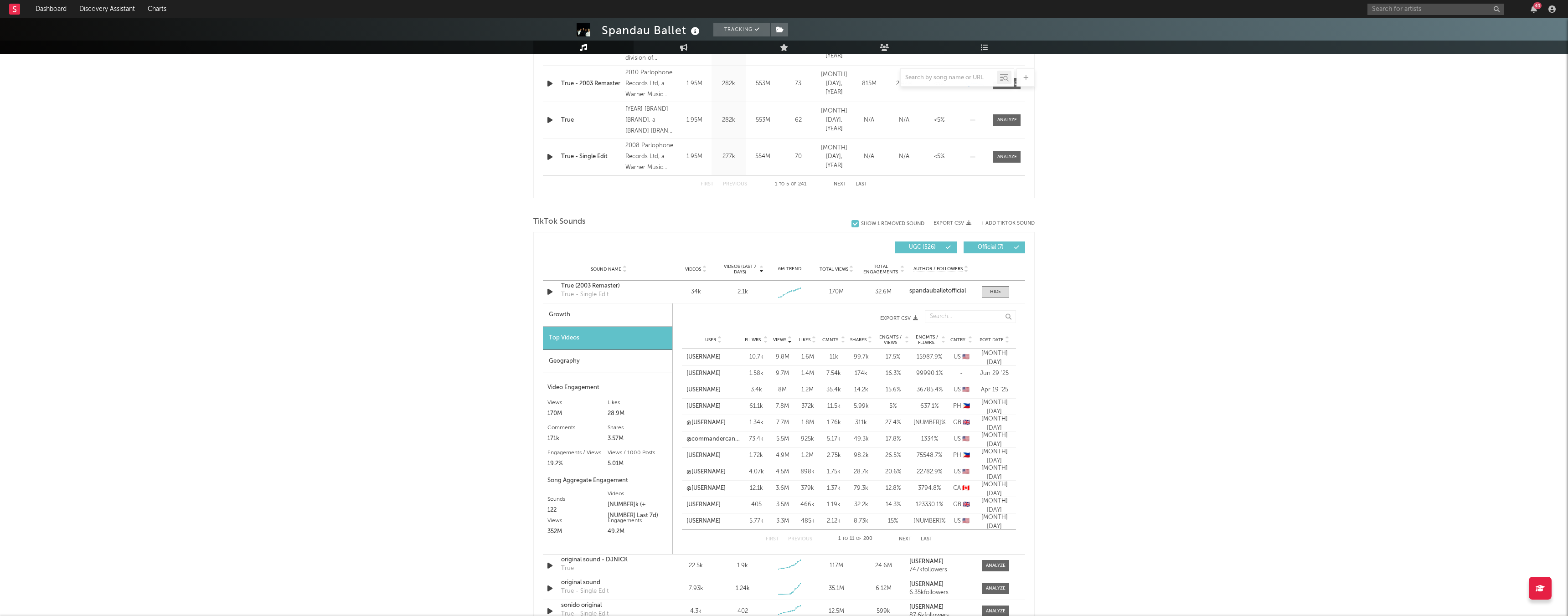 scroll, scrollTop: 479, scrollLeft: 0, axis: vertical 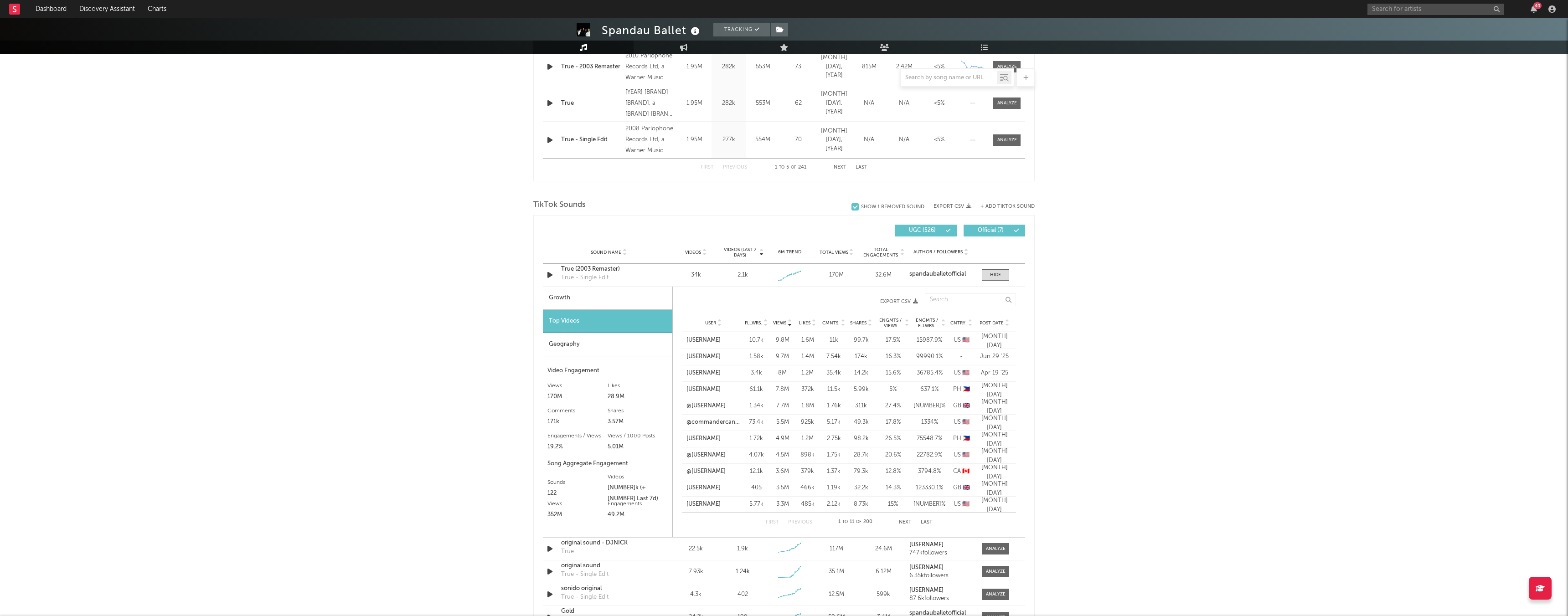 click on "Post Date" at bounding box center [991, 323] 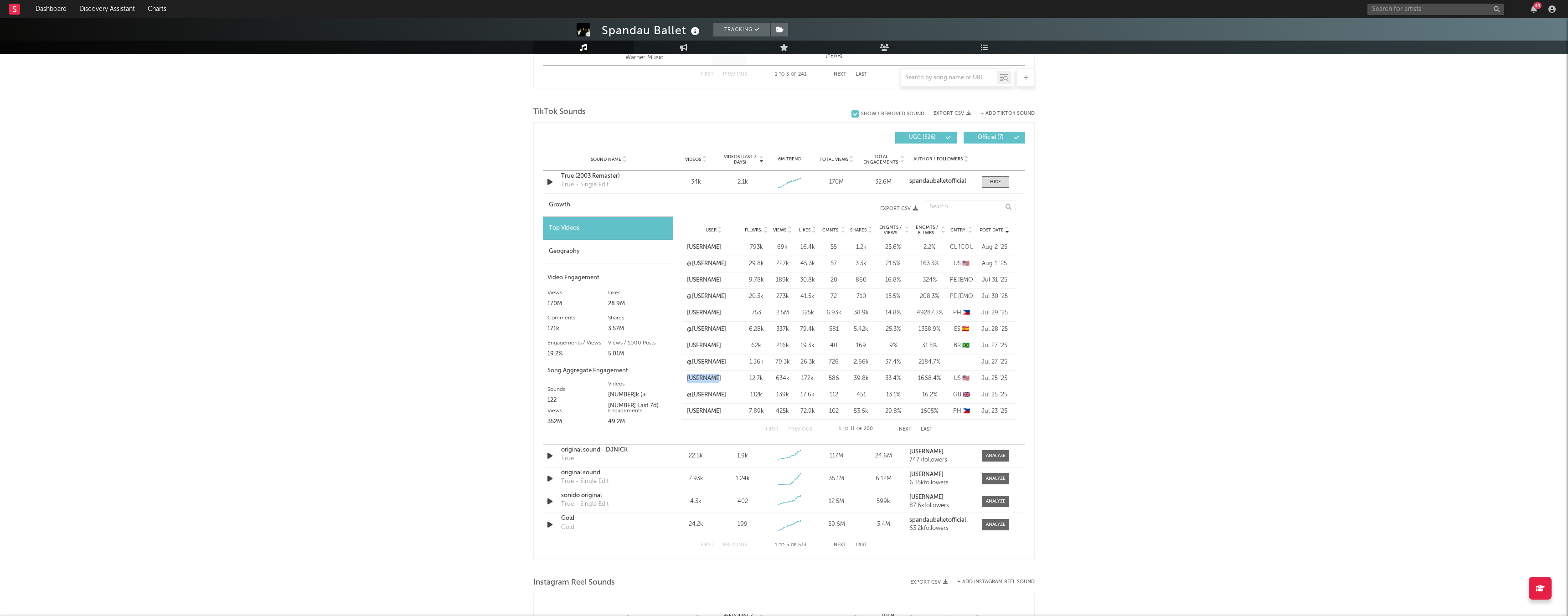 scroll, scrollTop: 575, scrollLeft: 0, axis: vertical 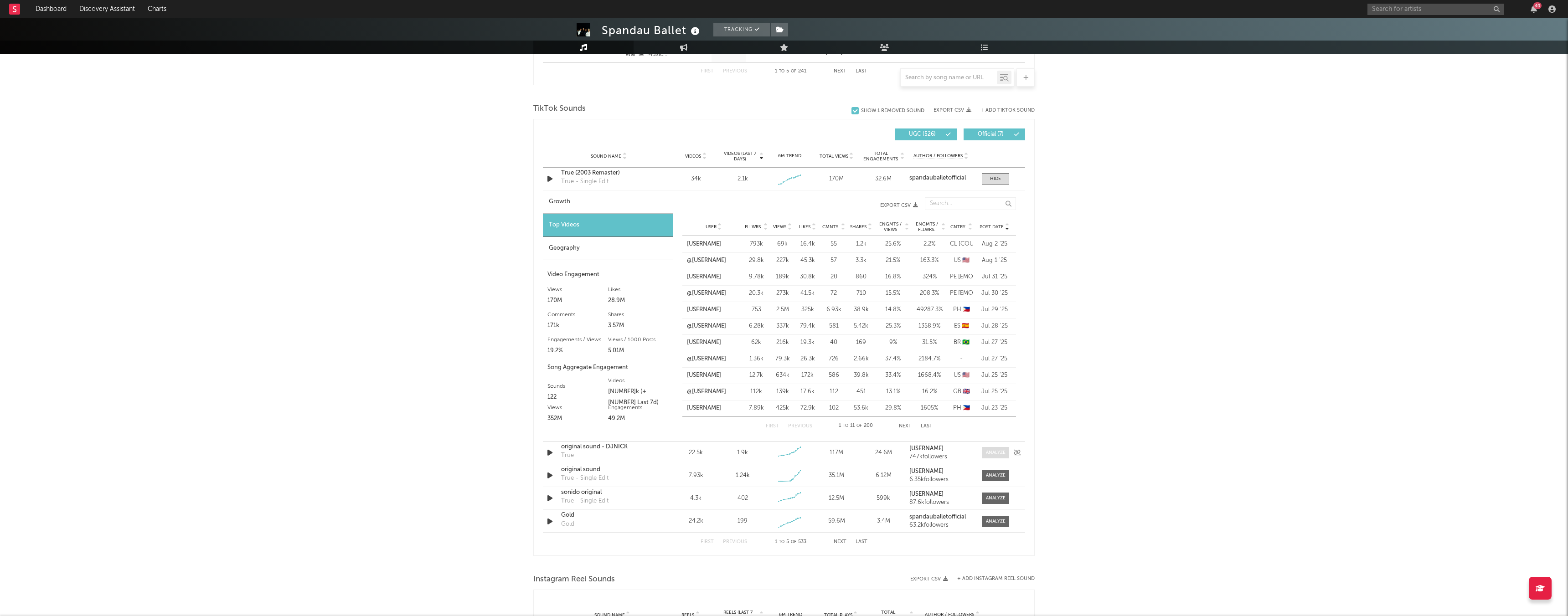 click at bounding box center [995, 452] 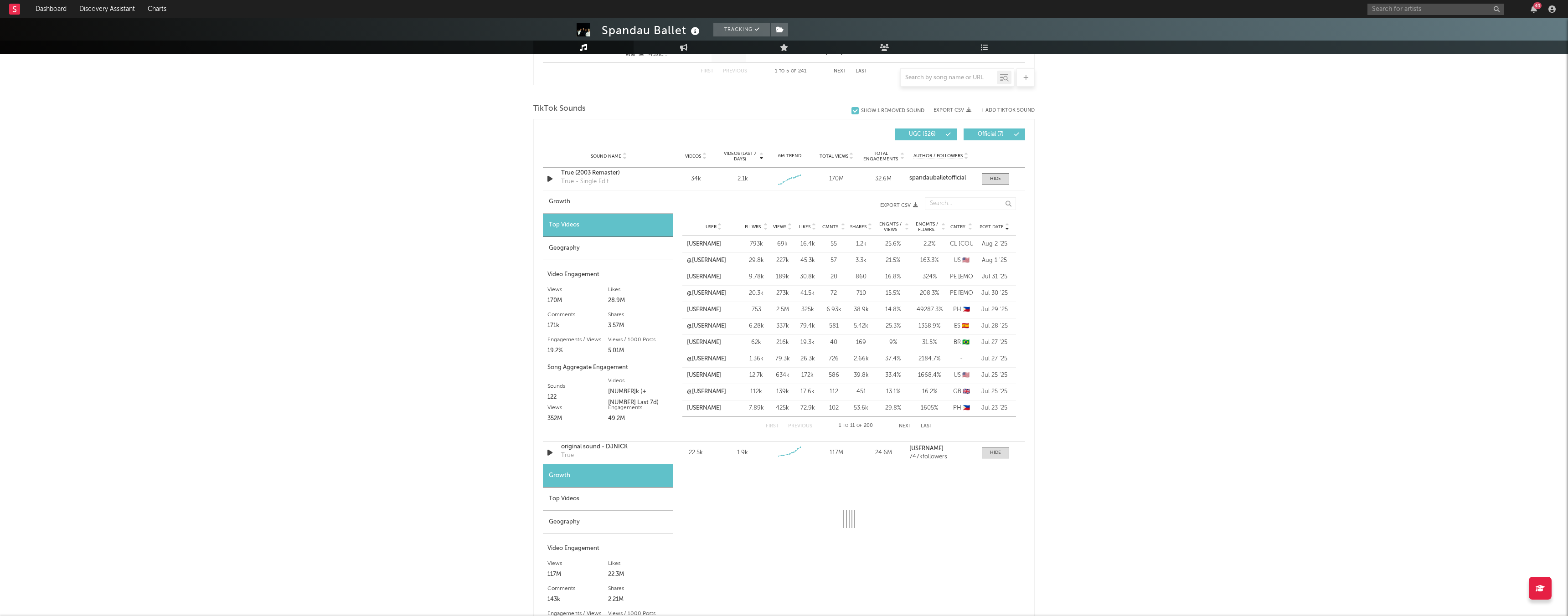 click on "Top Videos" at bounding box center [608, 499] 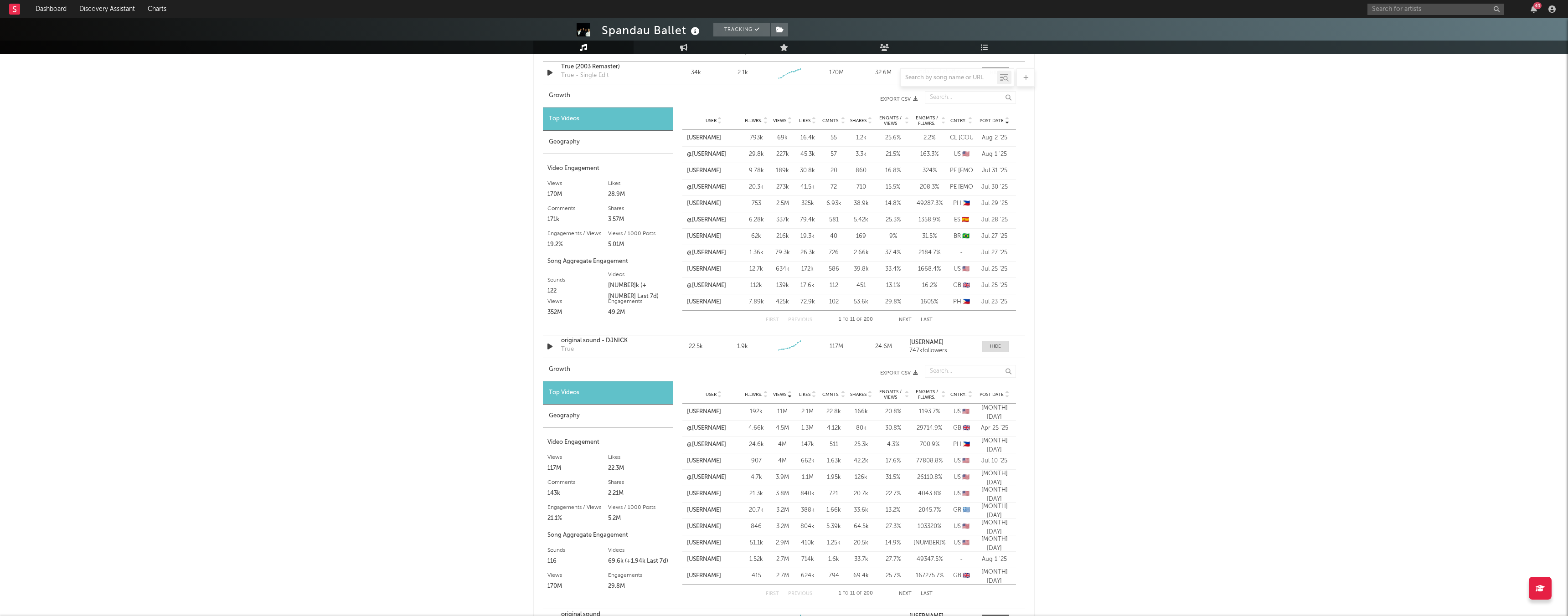 scroll, scrollTop: 698, scrollLeft: 0, axis: vertical 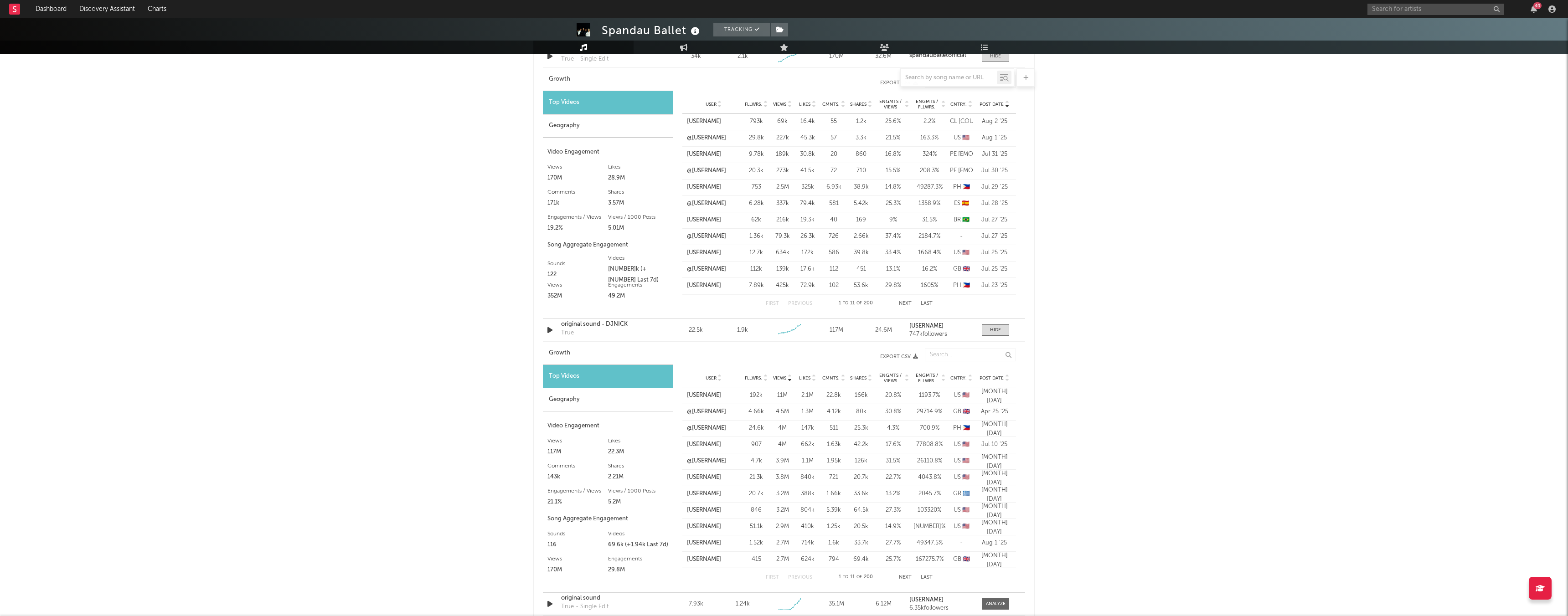 click on "Post Date" at bounding box center [991, 378] 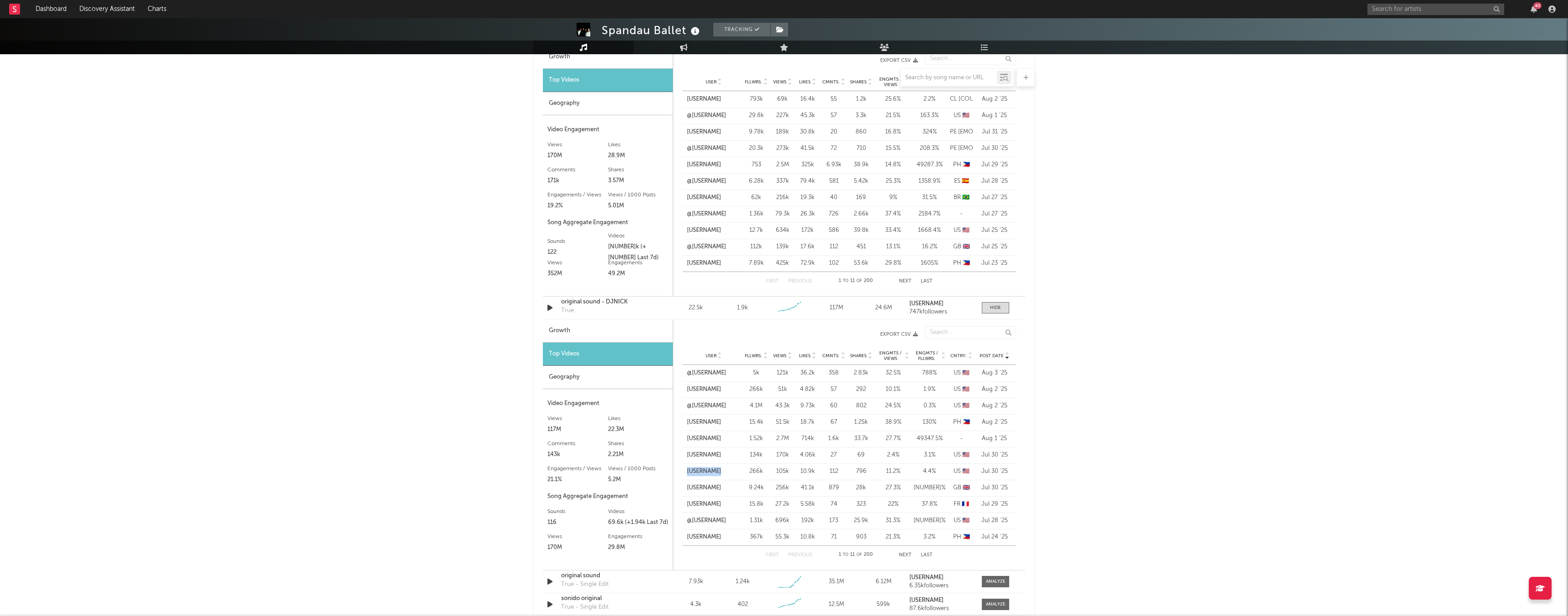 scroll, scrollTop: 739, scrollLeft: 0, axis: vertical 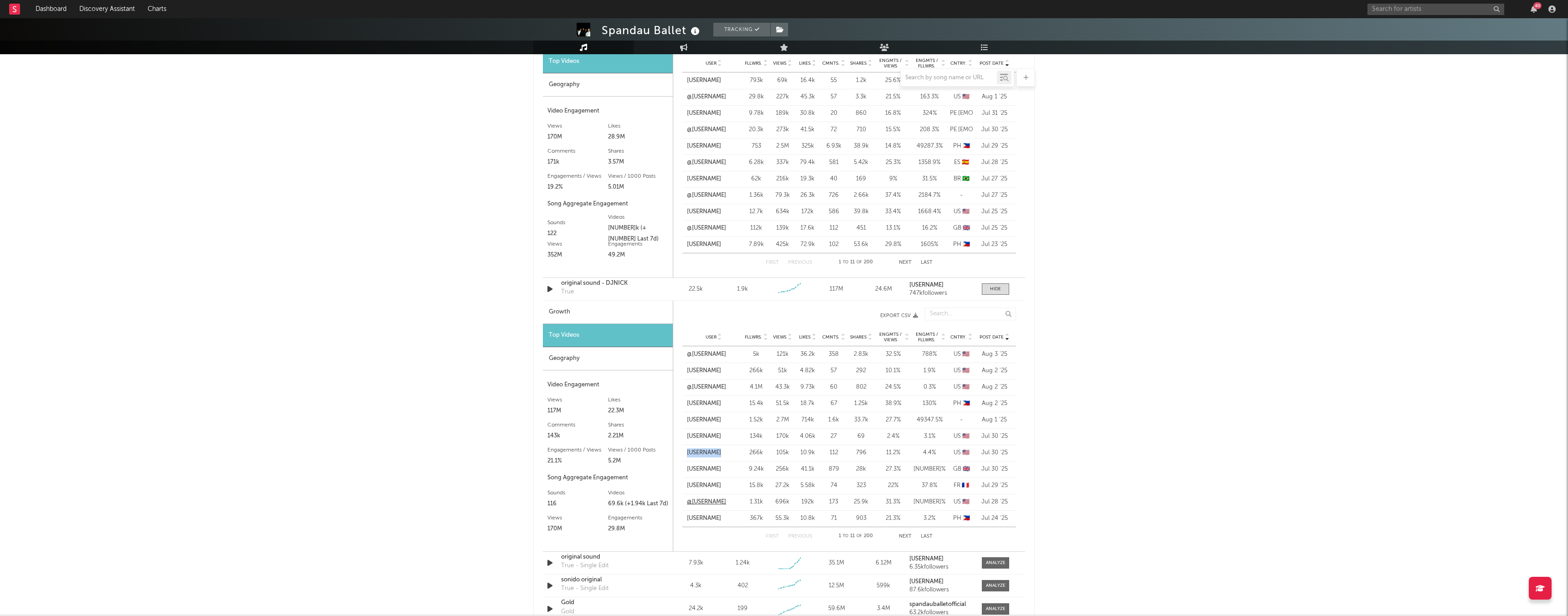 click on "@[USERNAME]" at bounding box center (707, 502) 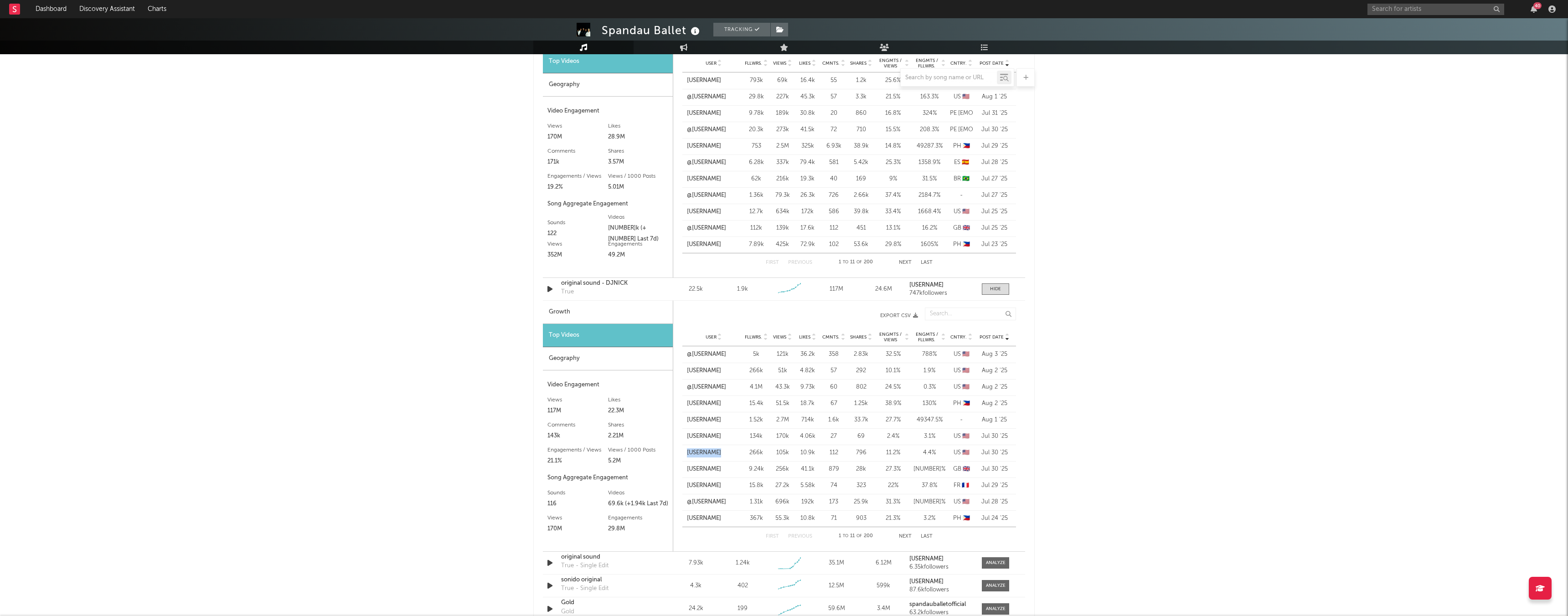 click on "Next" at bounding box center (905, 536) 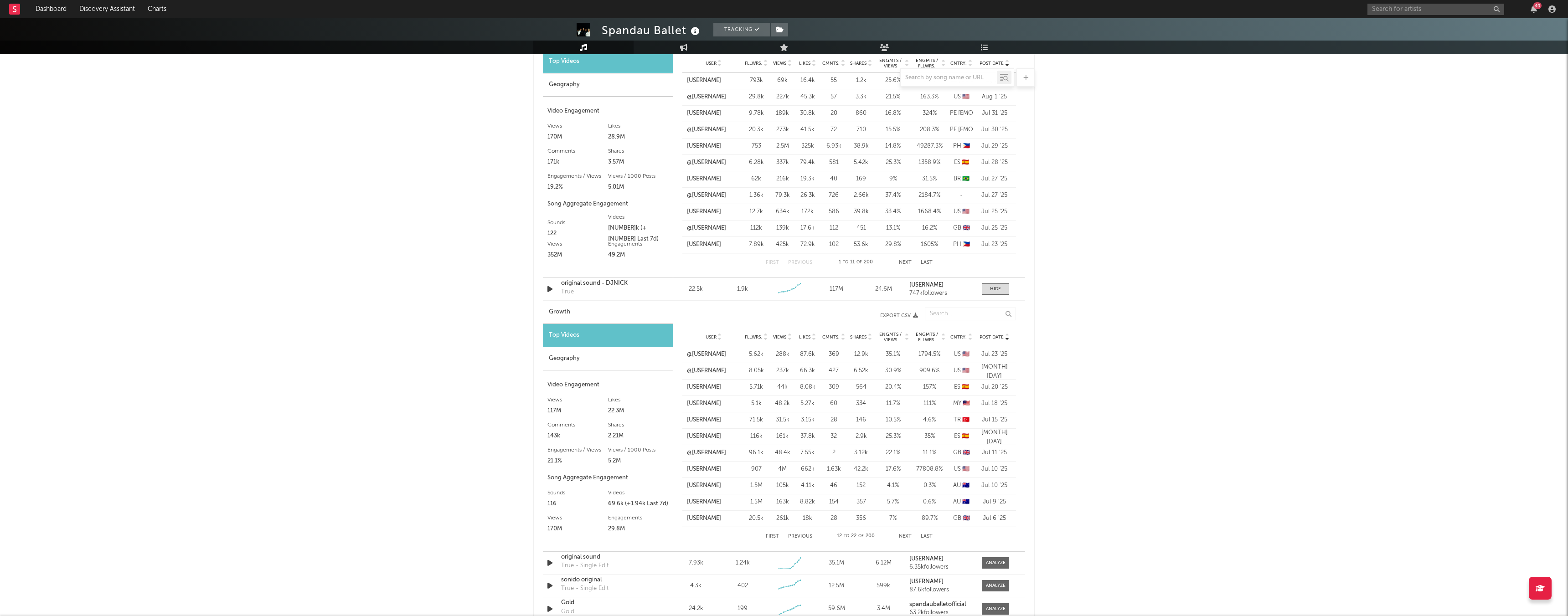 click on "@[USERNAME]" at bounding box center [707, 371] 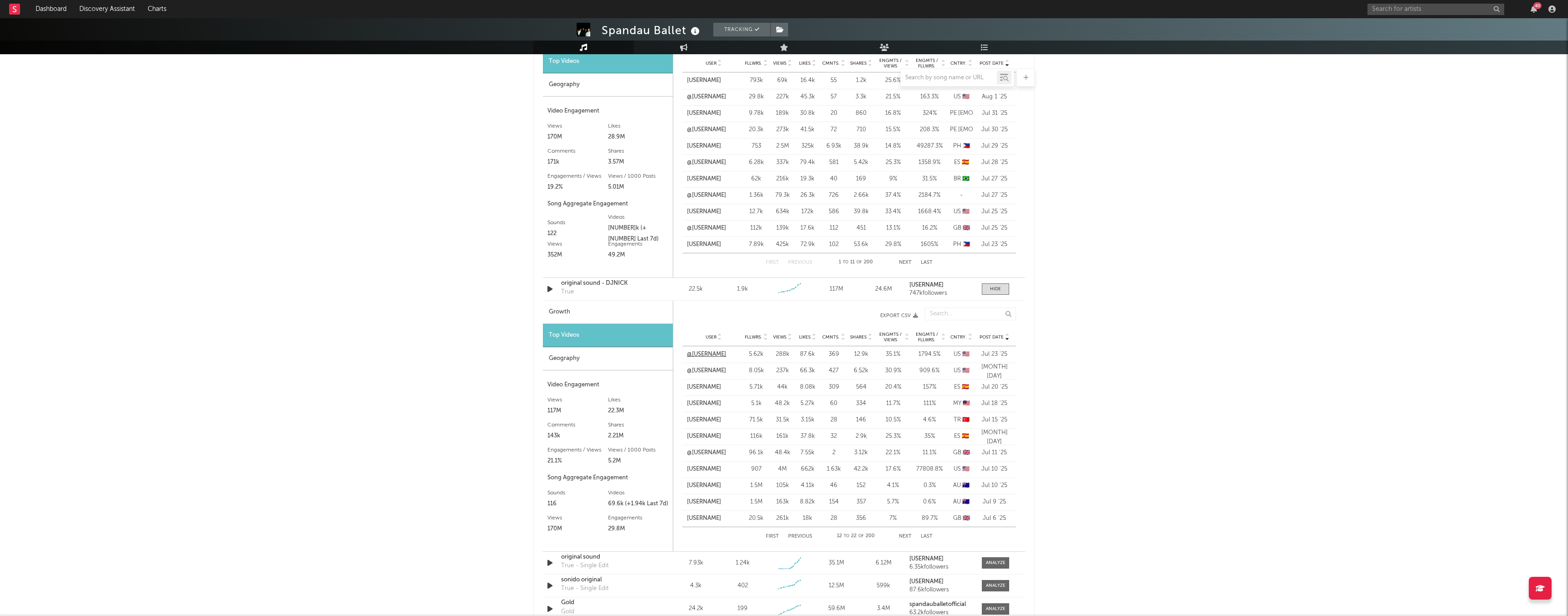 click on "@[USERNAME]" at bounding box center [707, 354] 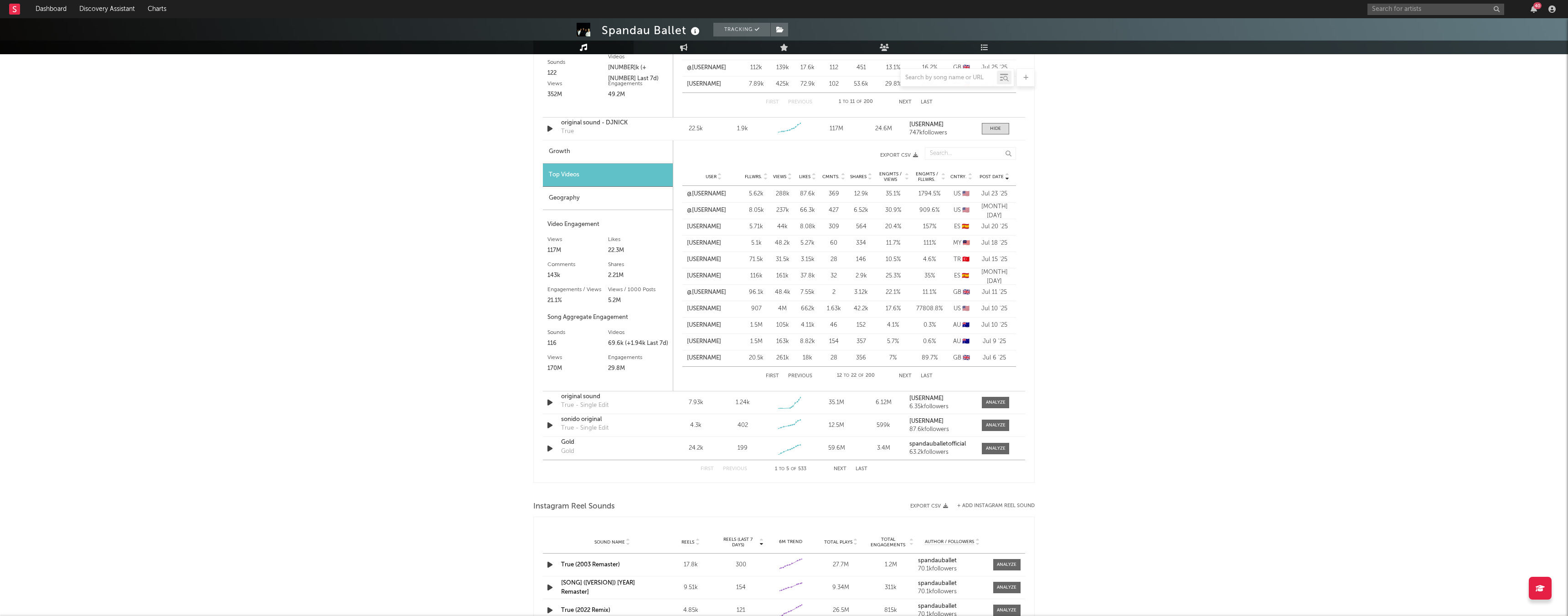 scroll, scrollTop: 905, scrollLeft: 0, axis: vertical 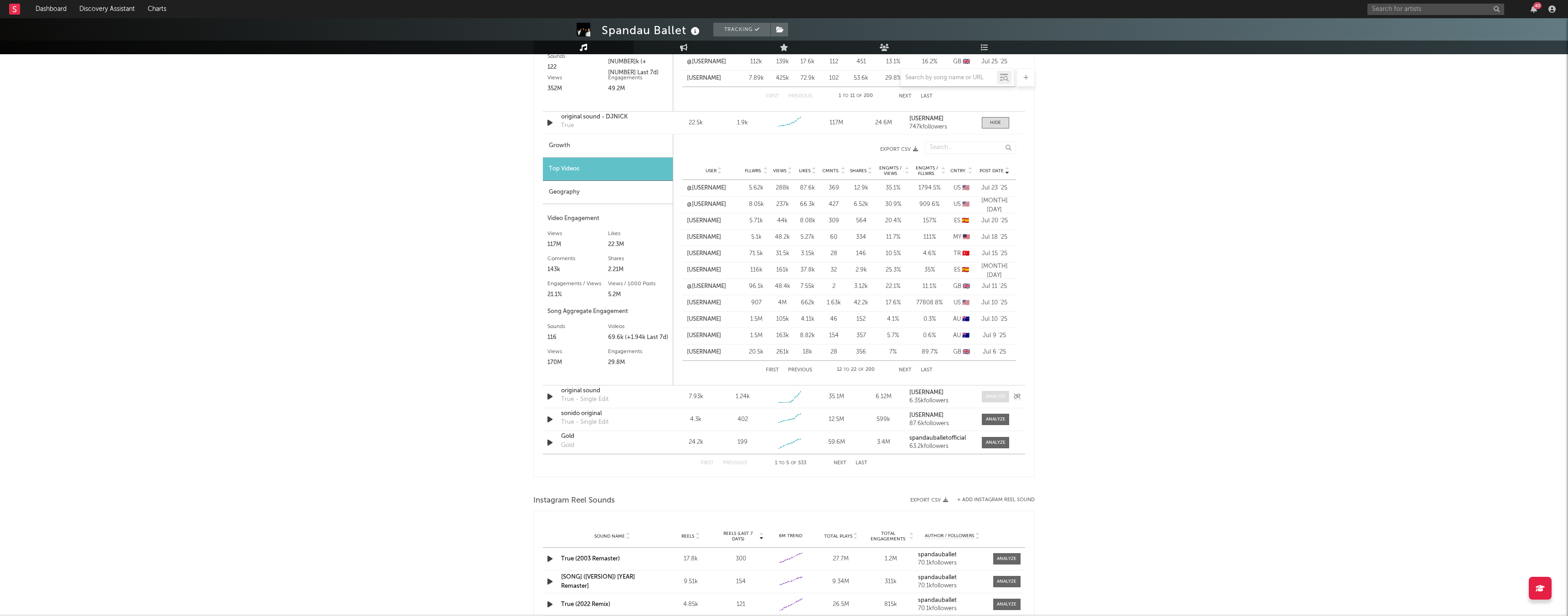 click at bounding box center [995, 396] 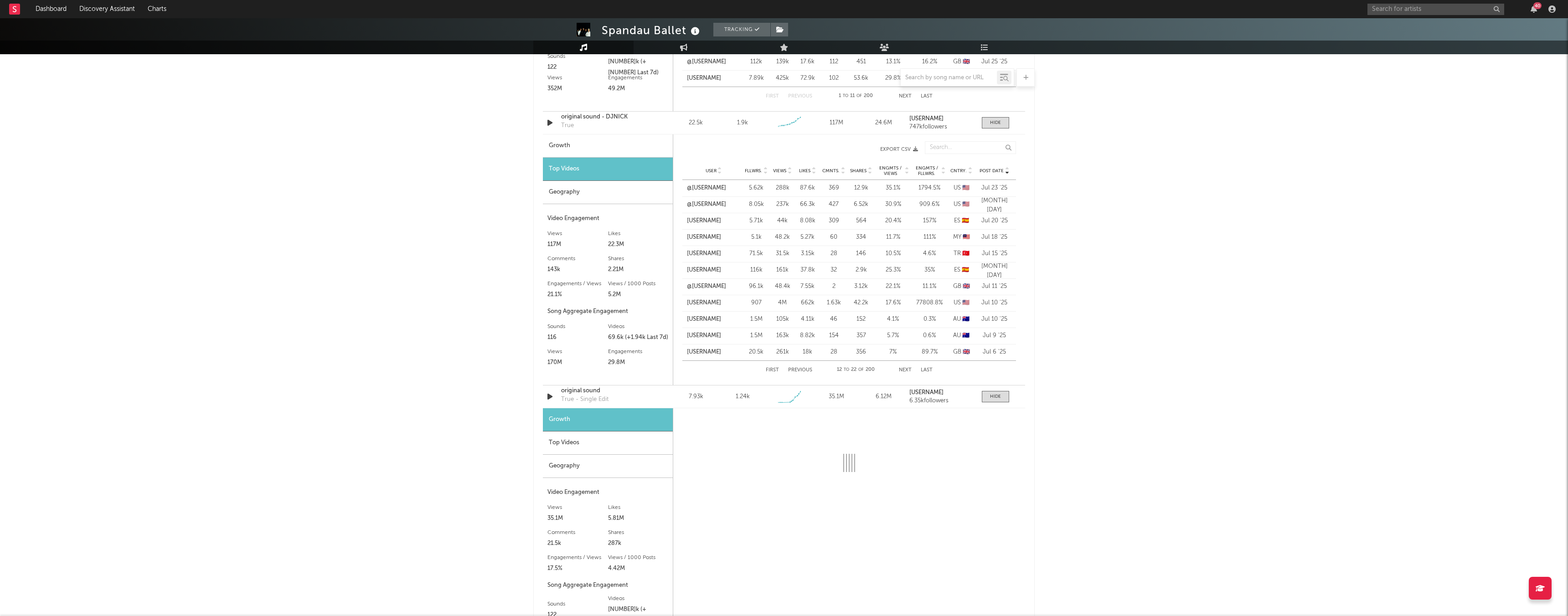 select on "1w" 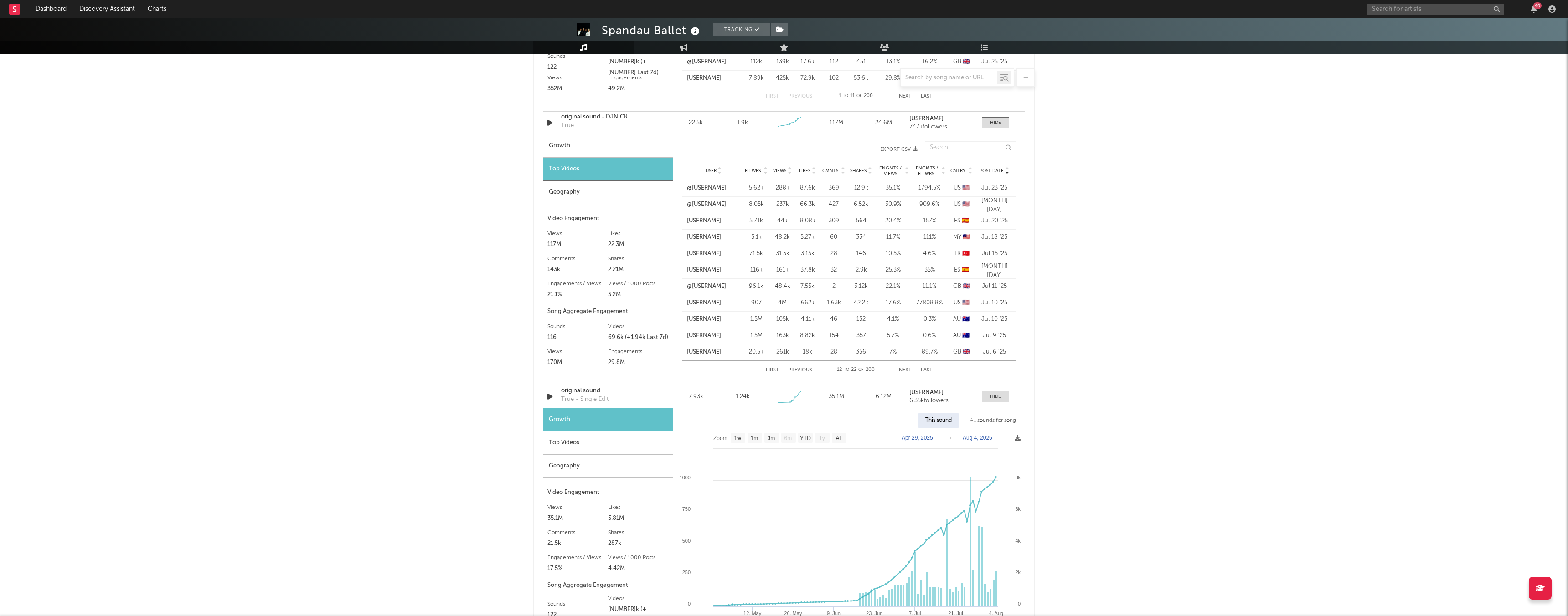 click on "Top Videos" at bounding box center [608, 443] 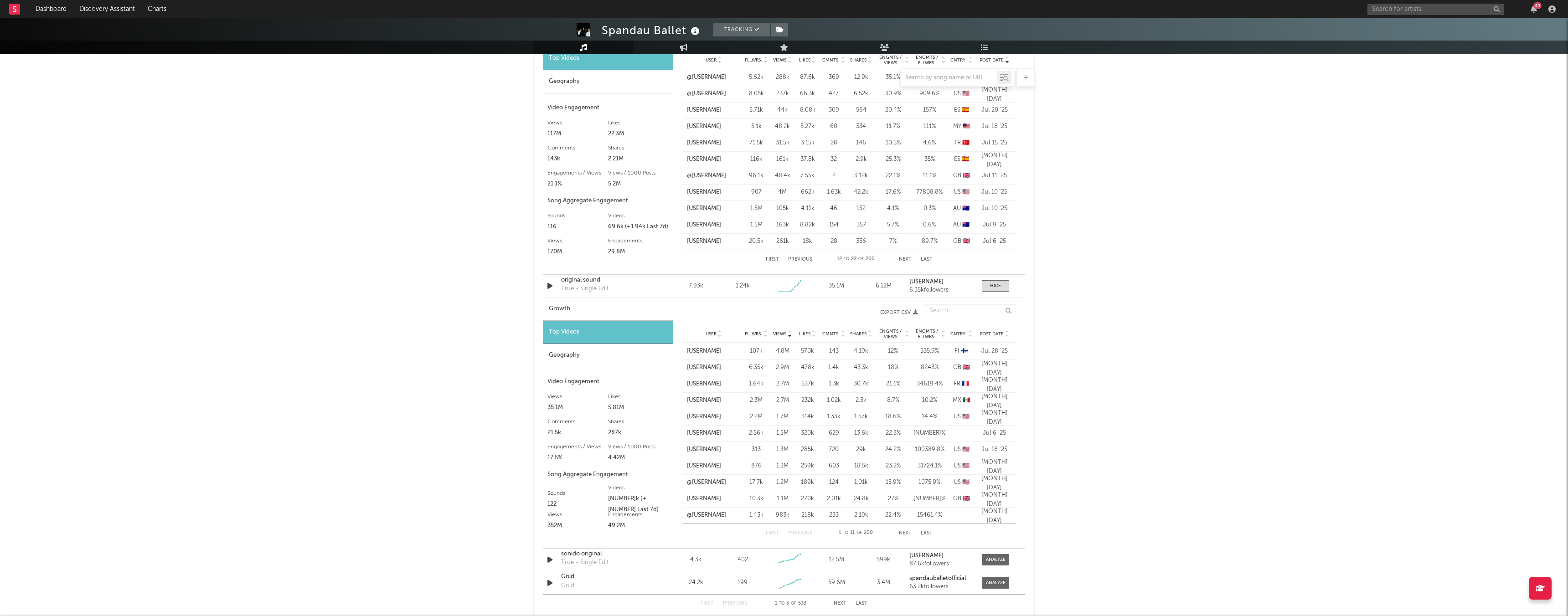 scroll, scrollTop: 1016, scrollLeft: 0, axis: vertical 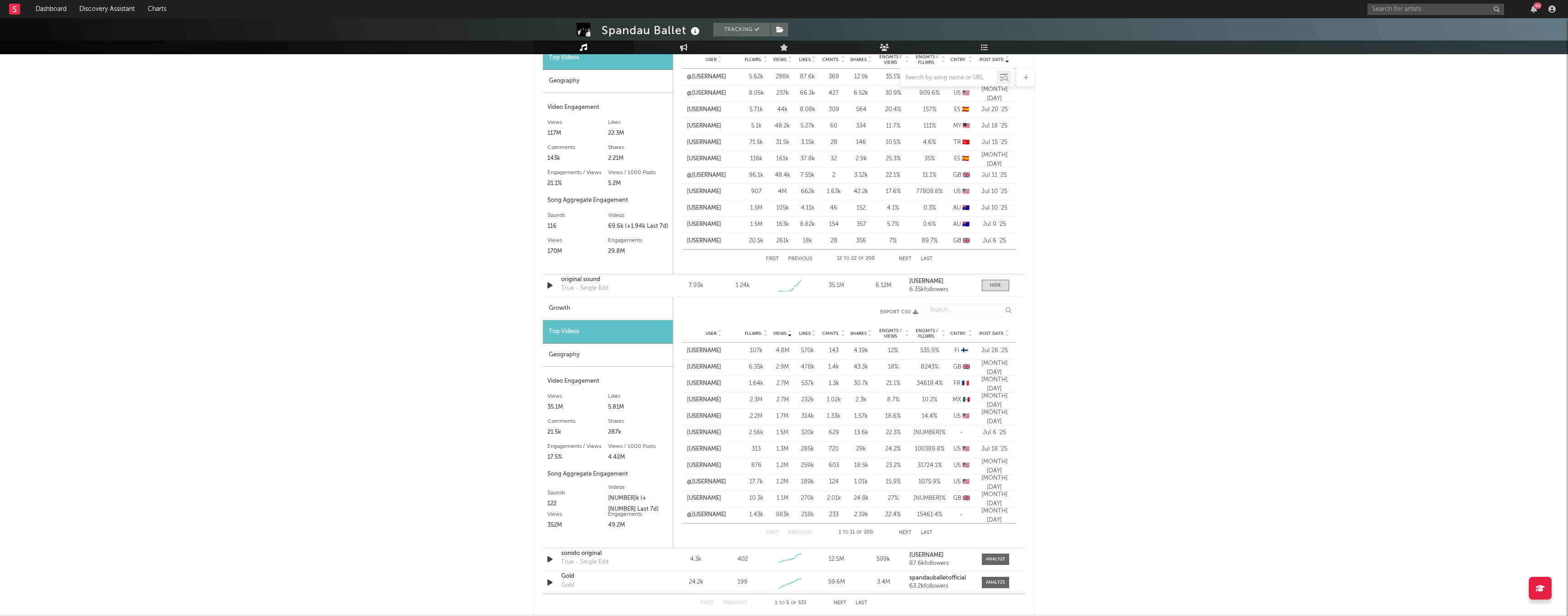 click on "Post Date" at bounding box center (991, 334) 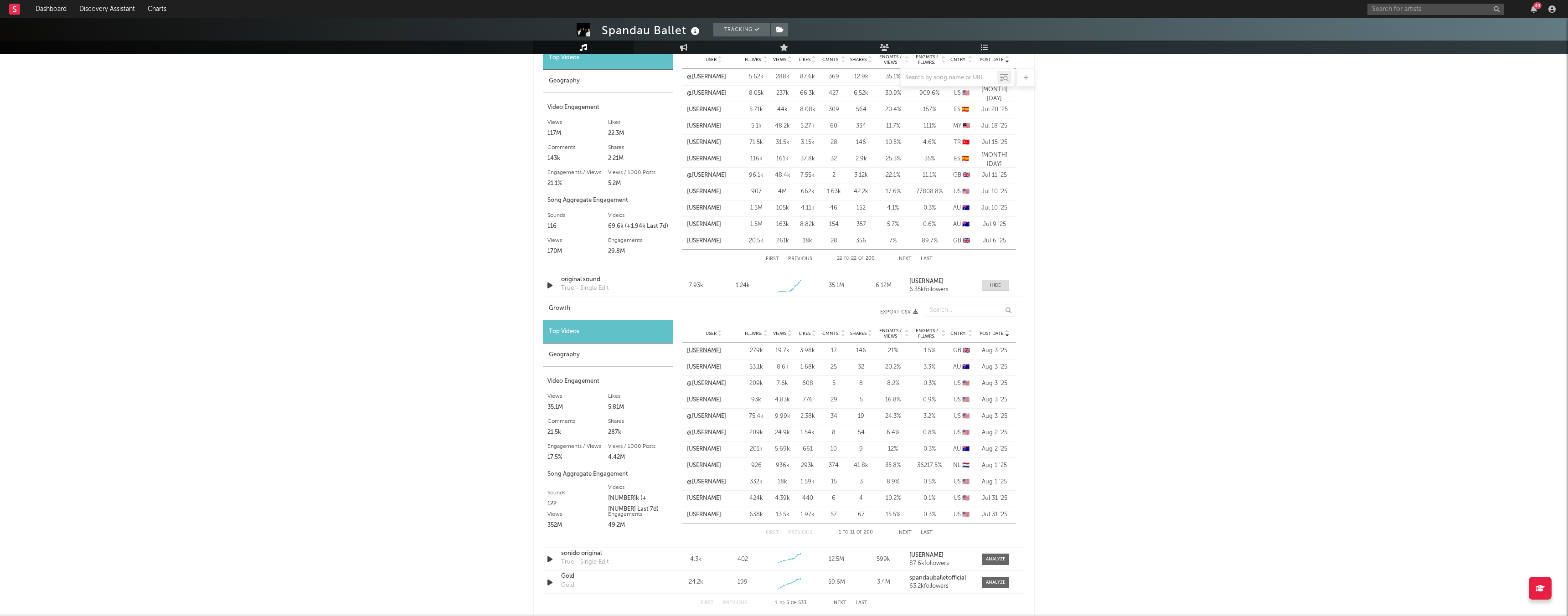 click on "[USERNAME]" at bounding box center (704, 351) 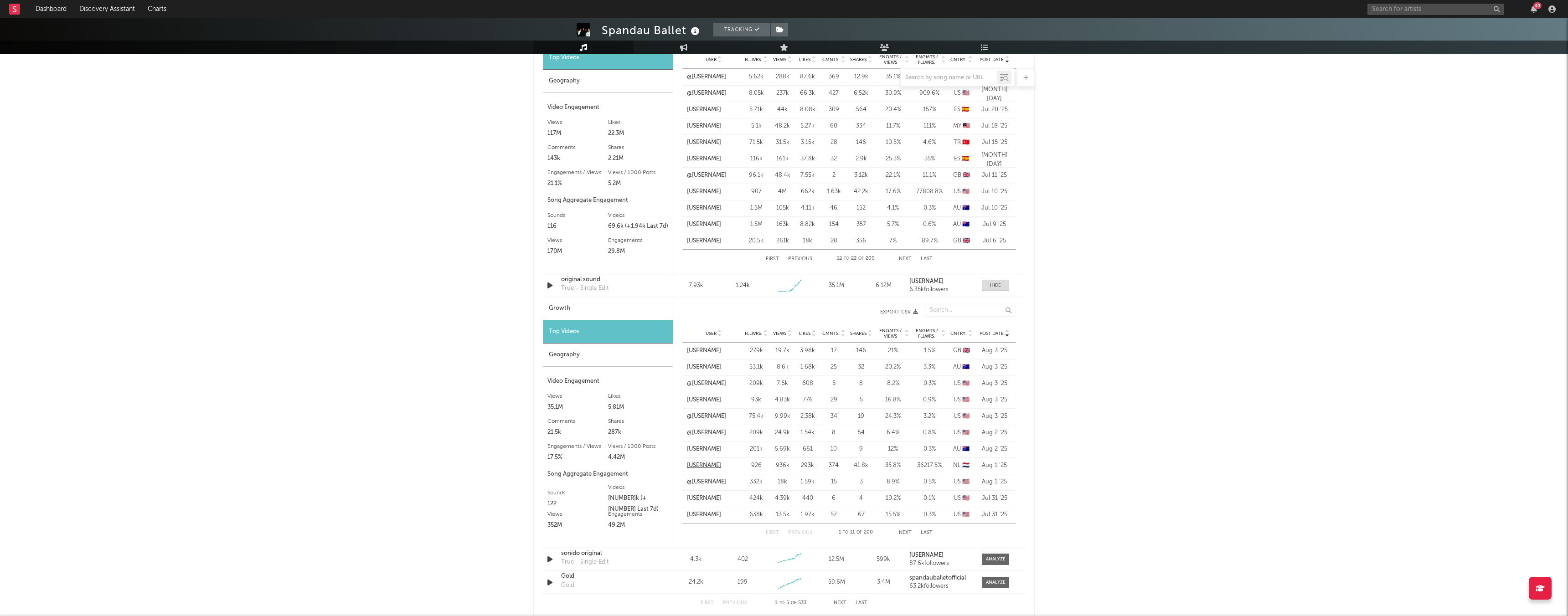 click on "[USERNAME]" at bounding box center [704, 466] 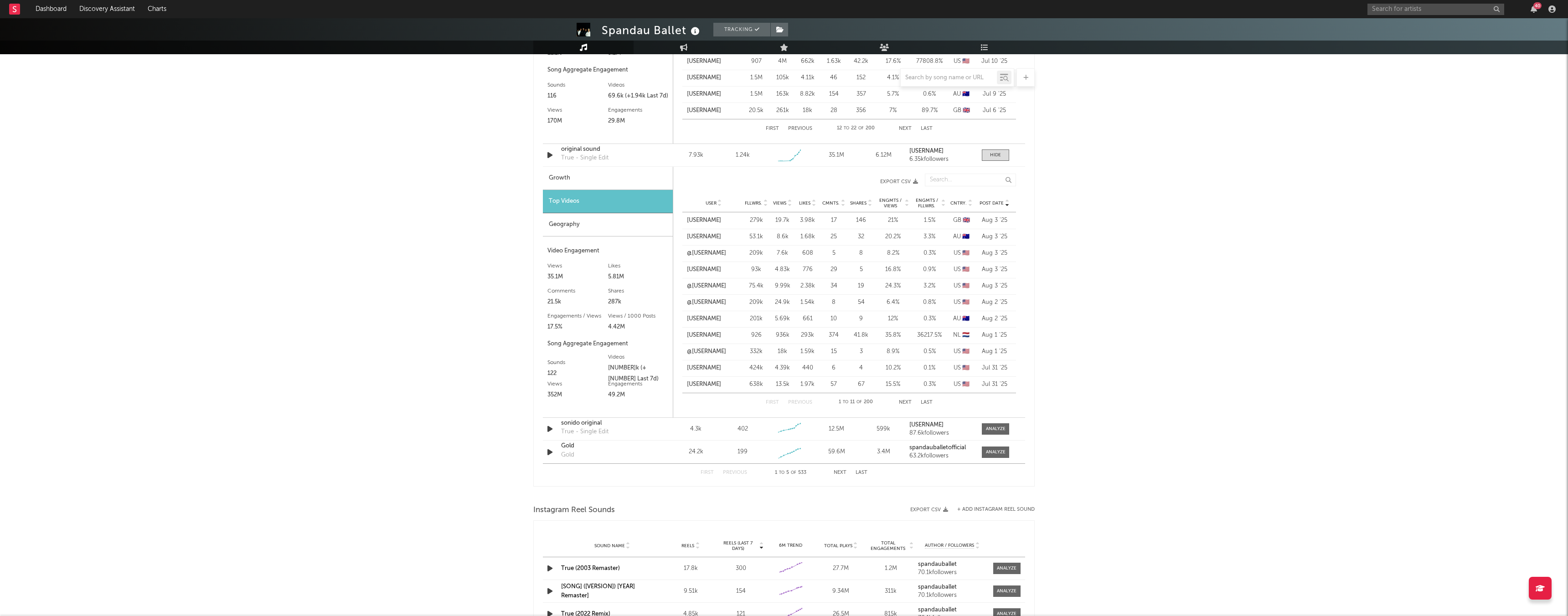 scroll, scrollTop: 1146, scrollLeft: 0, axis: vertical 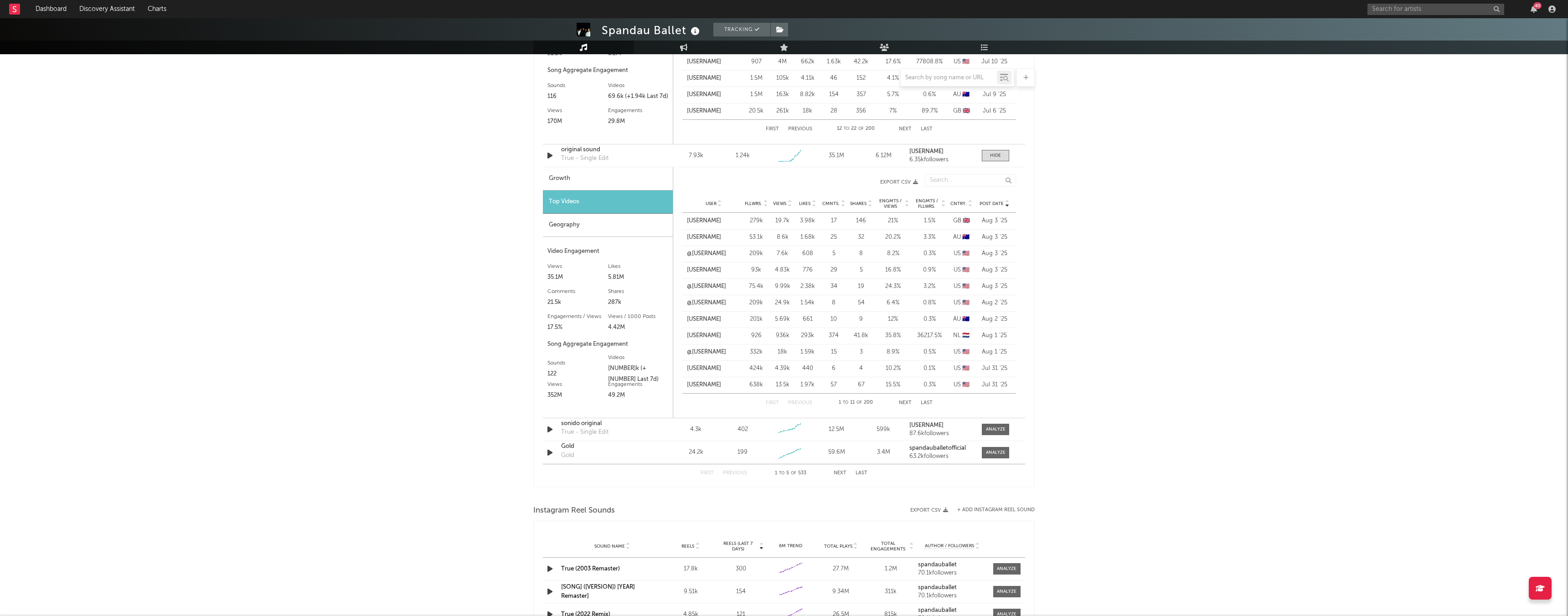 click on "Next" at bounding box center [840, 473] 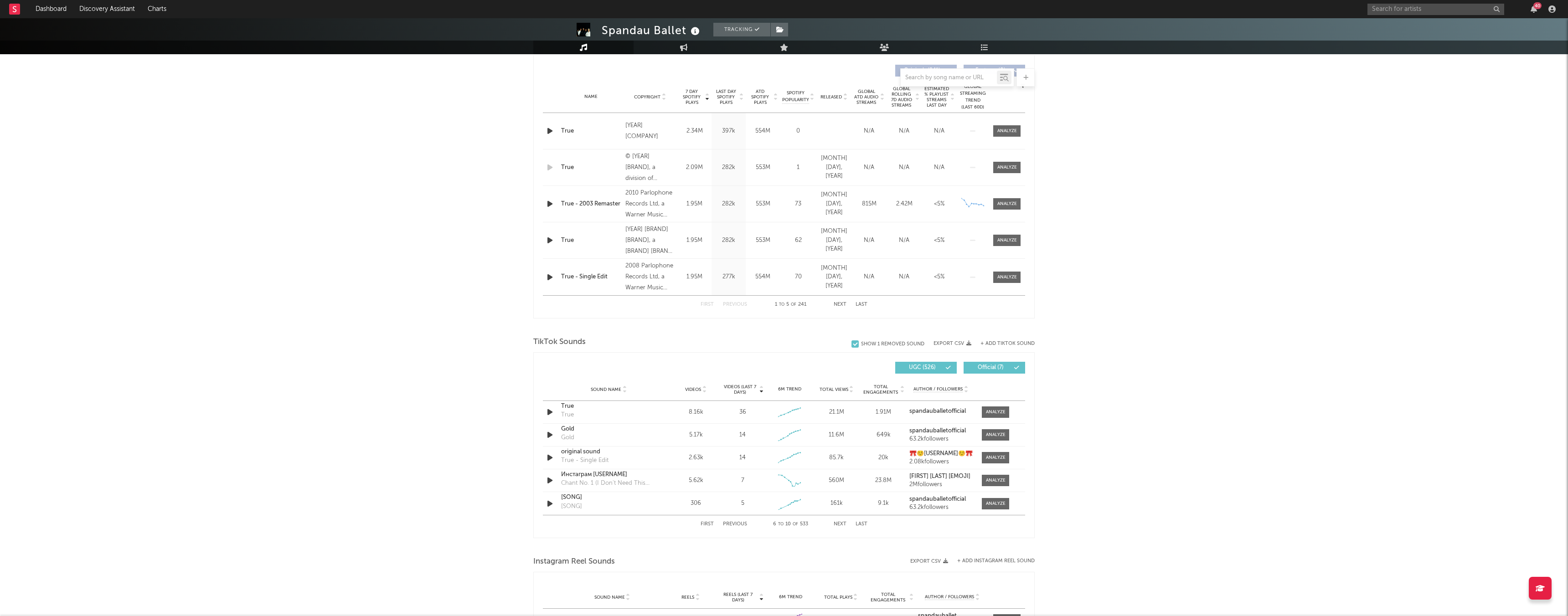scroll, scrollTop: 343, scrollLeft: 0, axis: vertical 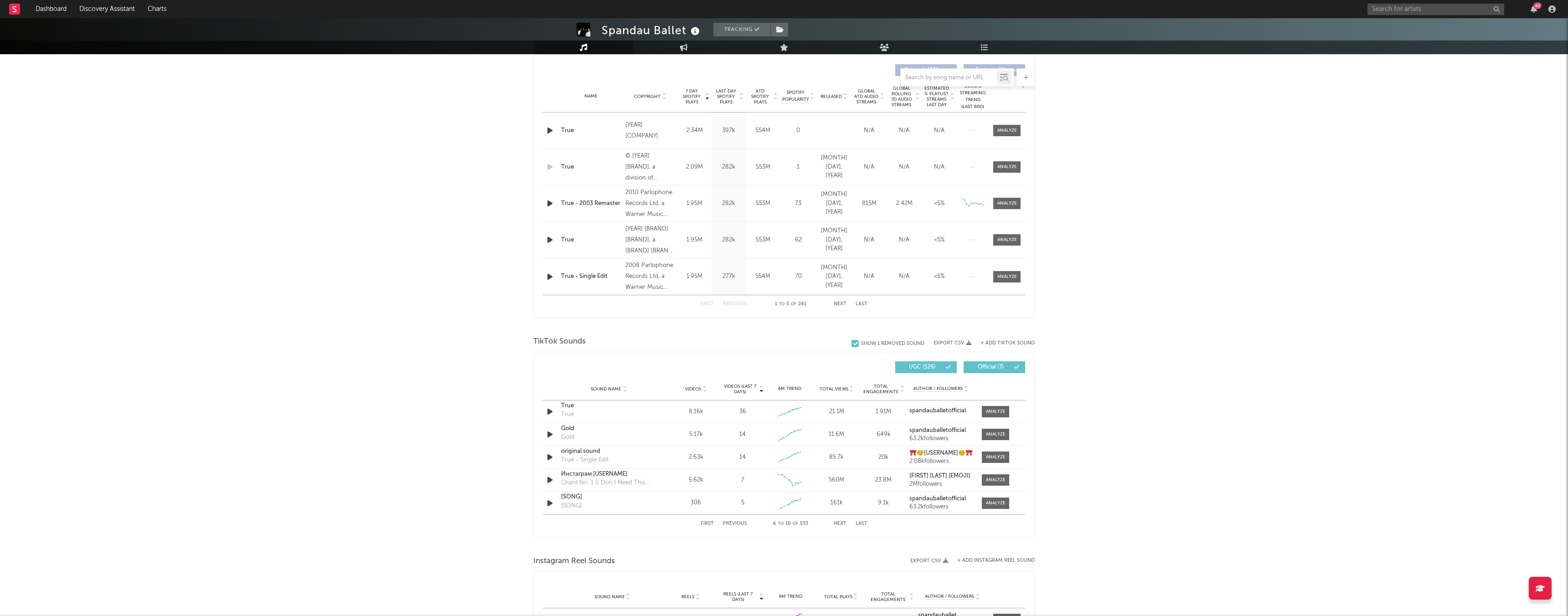 click on "Previous" at bounding box center (735, 524) 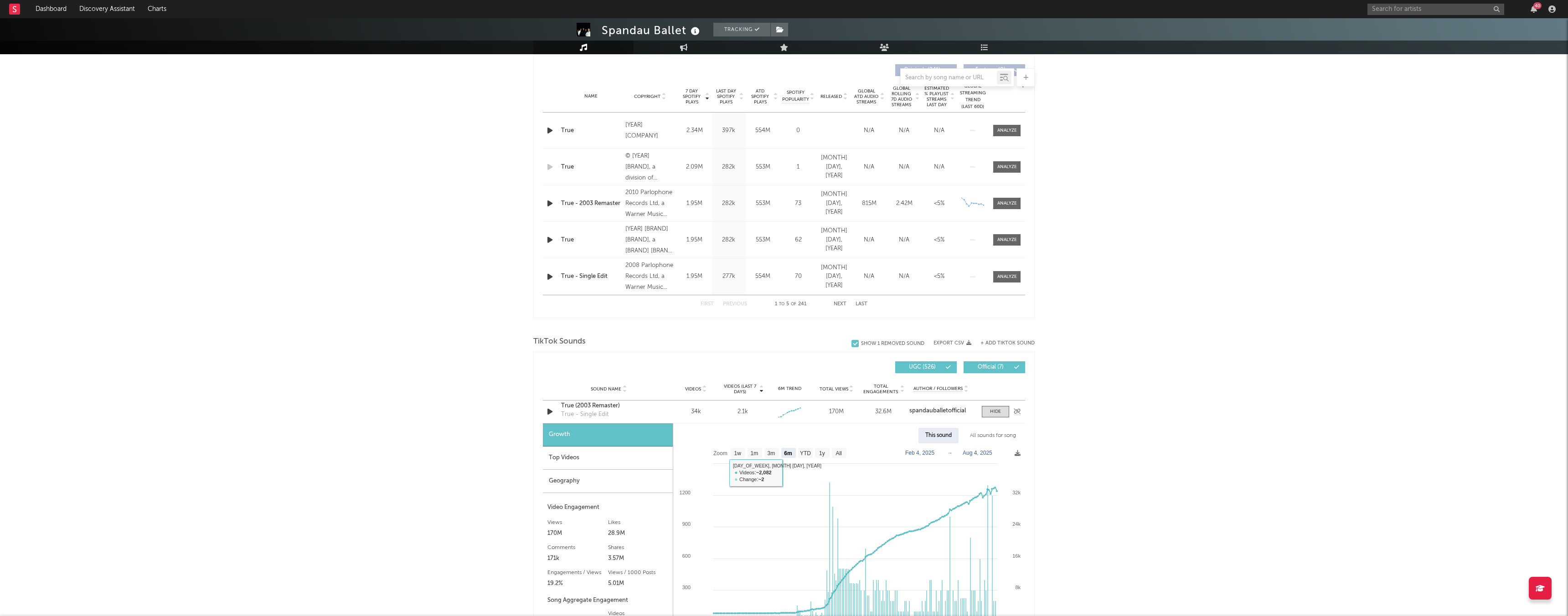 click on "True (2003 Remaster)" at bounding box center (609, 406) 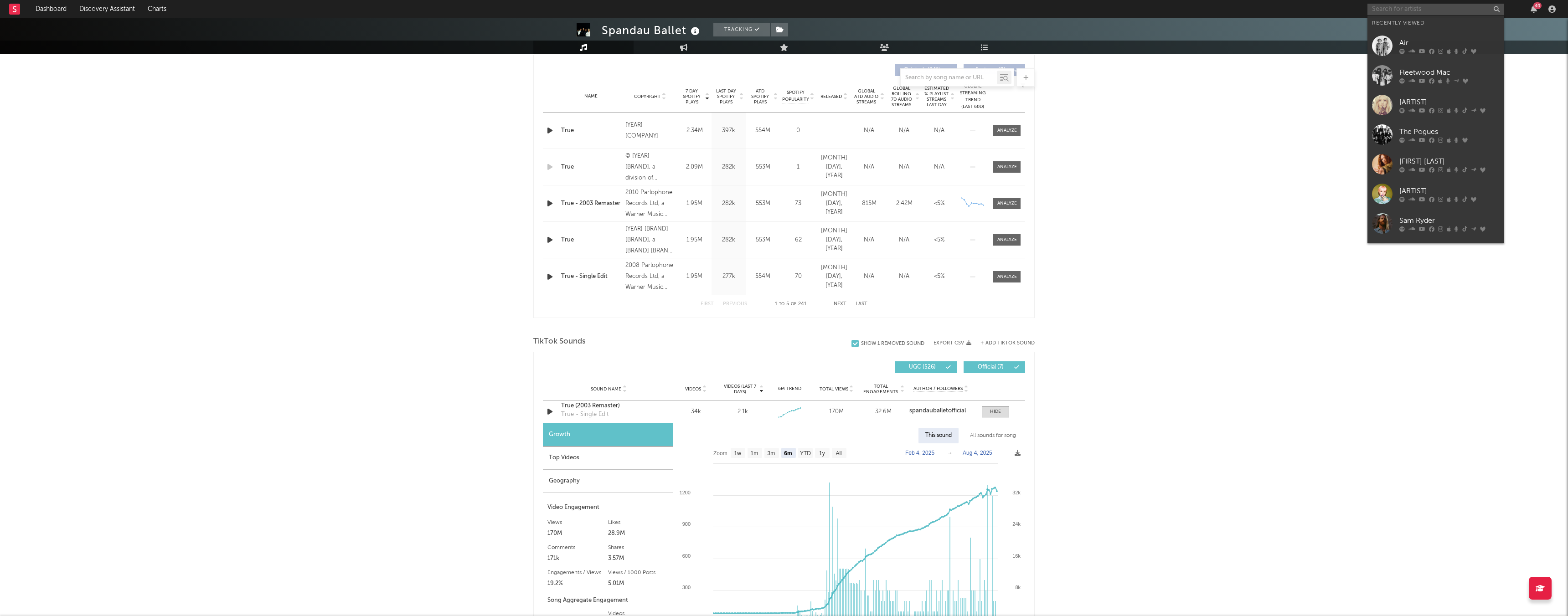 click at bounding box center [1436, 9] 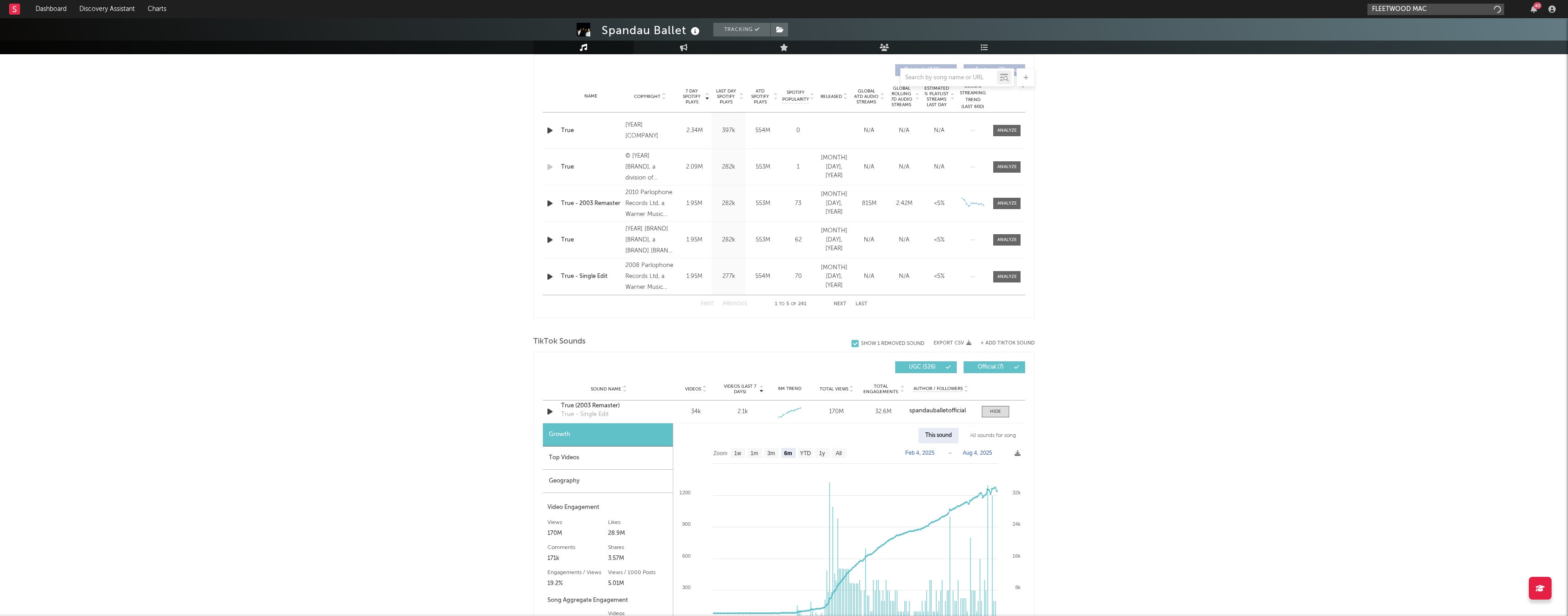 type on "FLEETWOOD MAC" 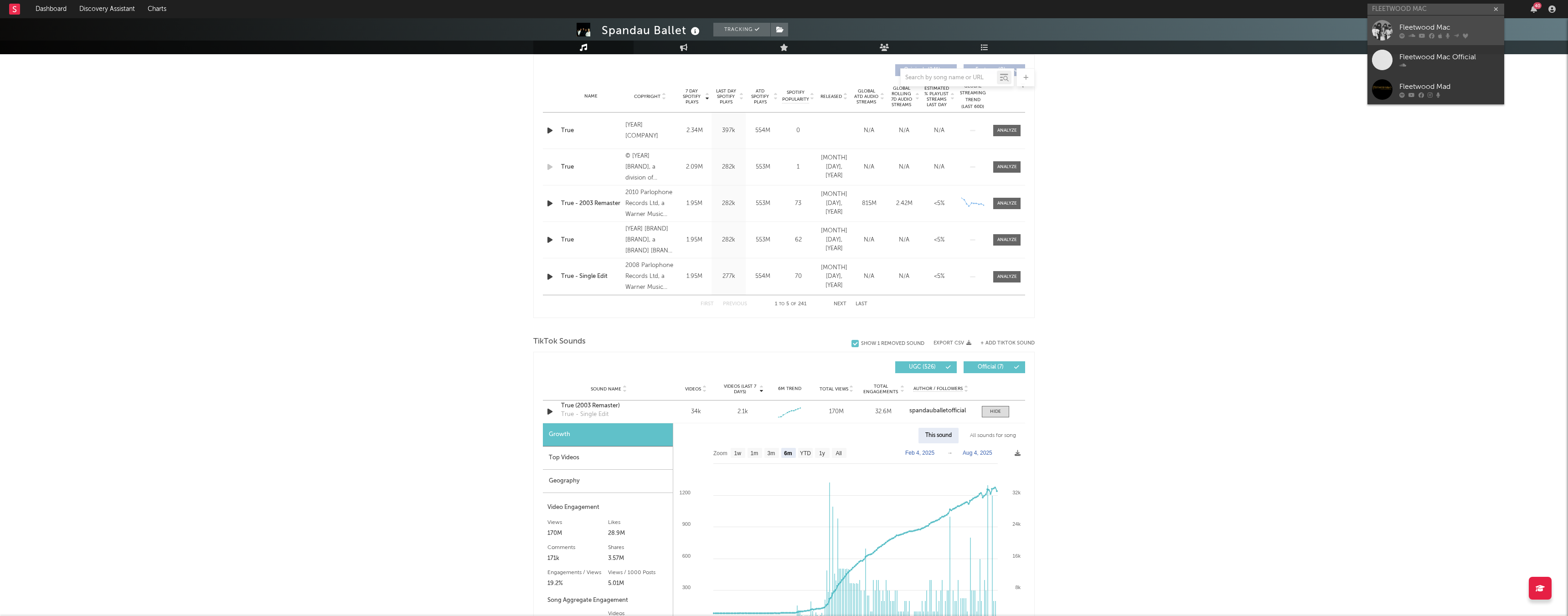 click at bounding box center [1448, 36] 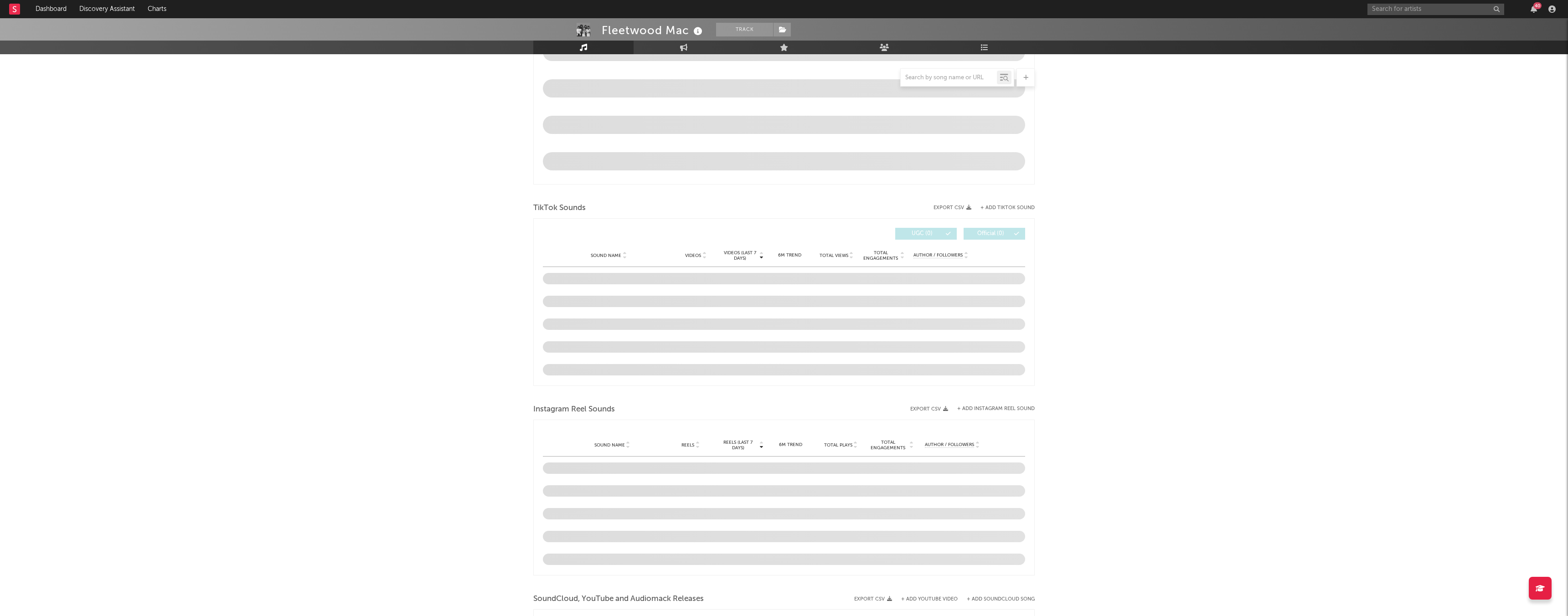 scroll, scrollTop: 382, scrollLeft: 0, axis: vertical 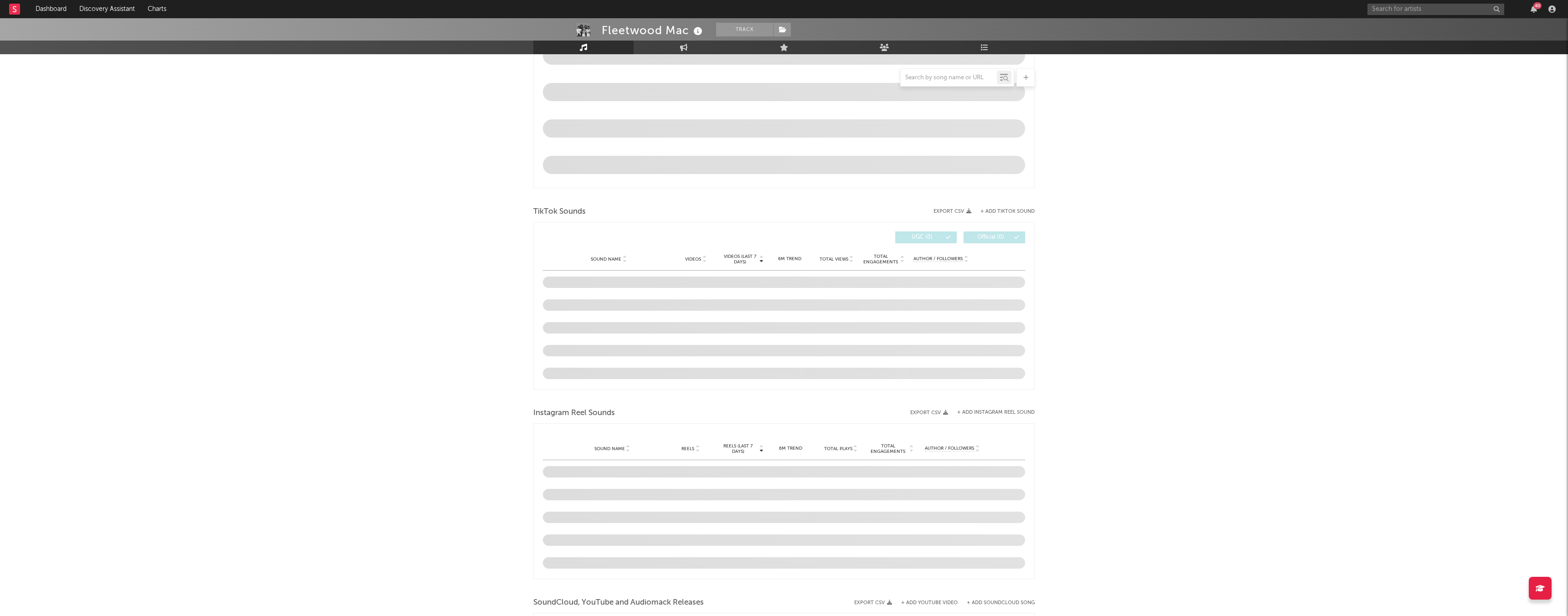 select on "6m" 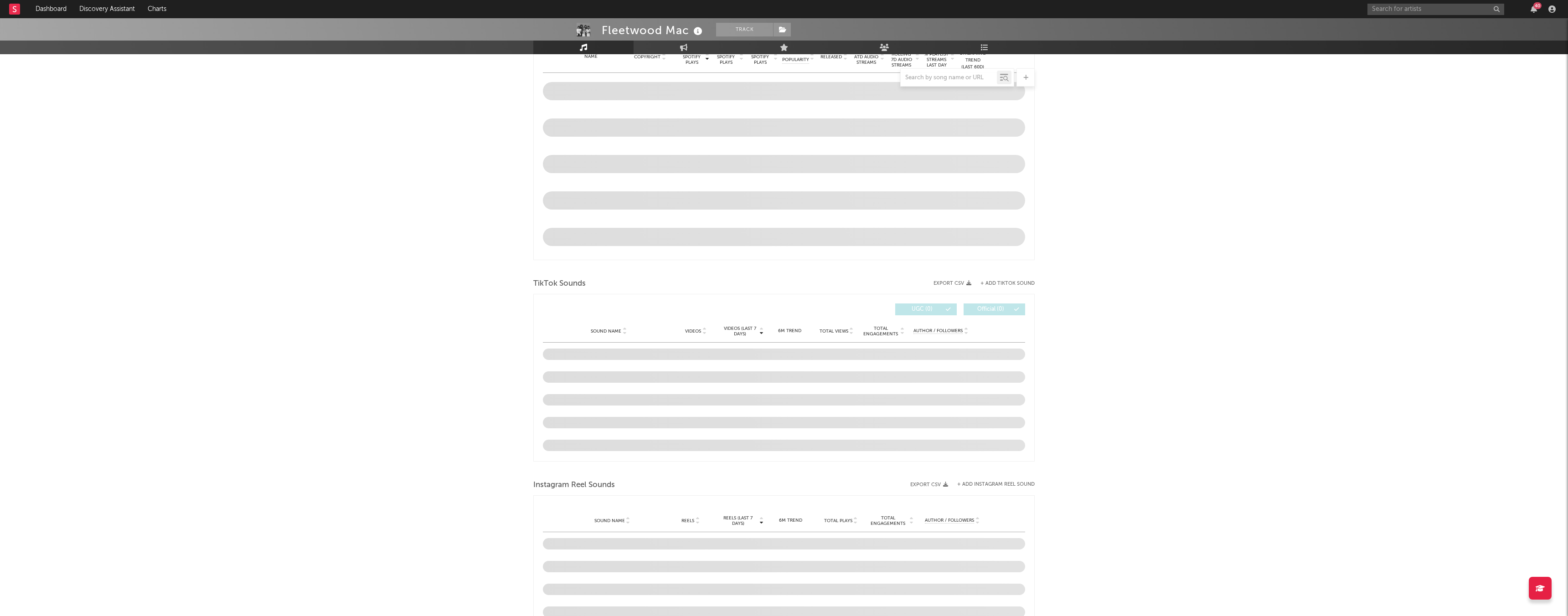 scroll, scrollTop: 454, scrollLeft: 0, axis: vertical 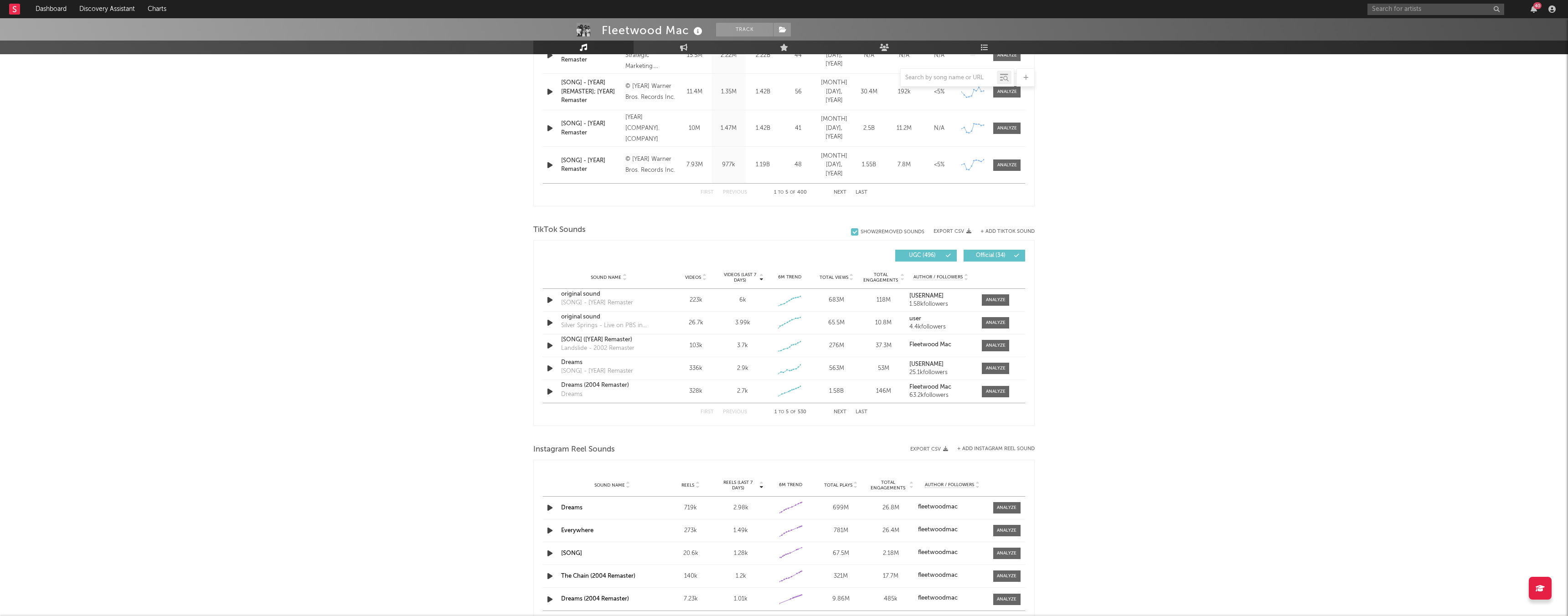click on "Next" at bounding box center [840, 412] 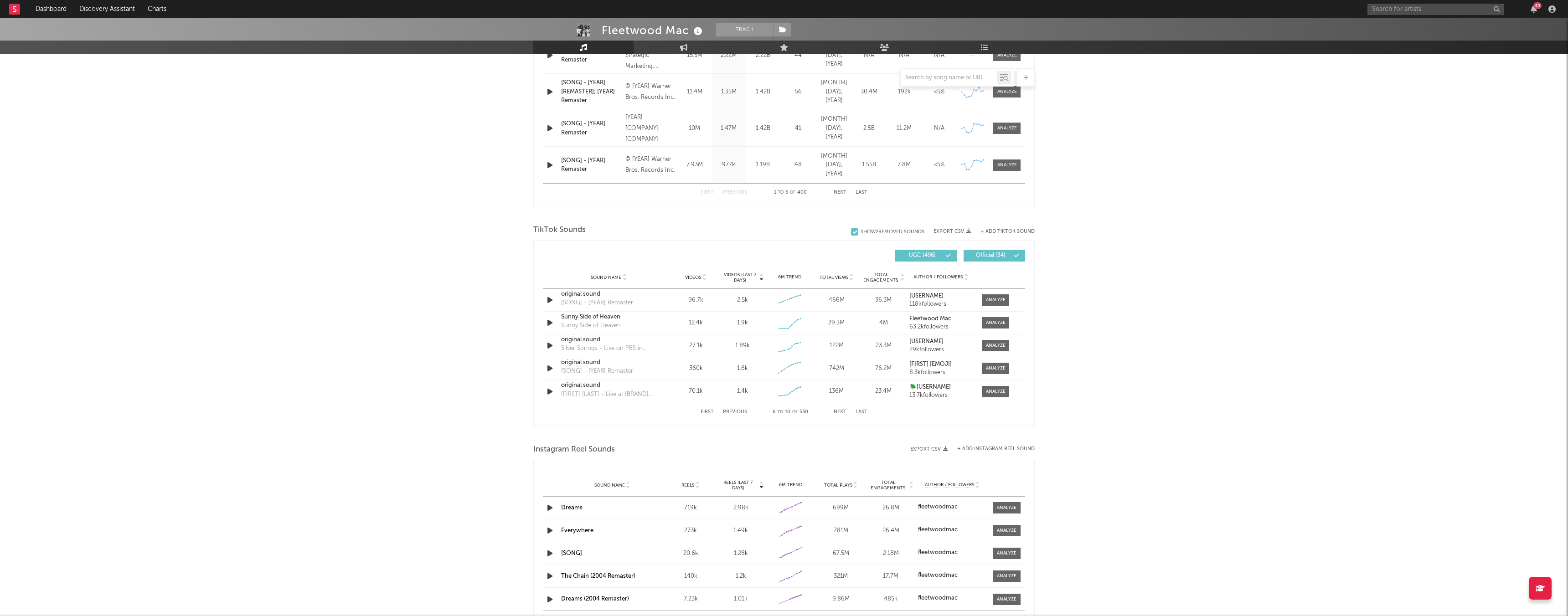 click on "Next" at bounding box center (840, 412) 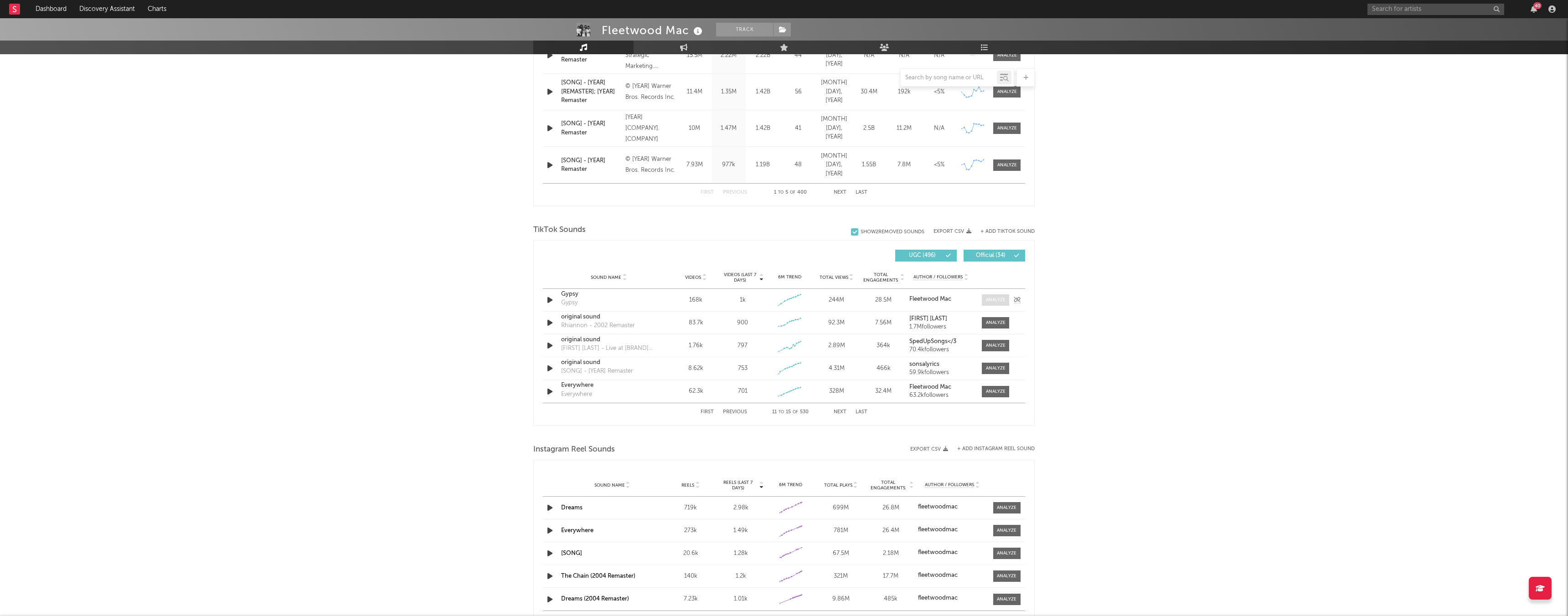 click at bounding box center (995, 300) 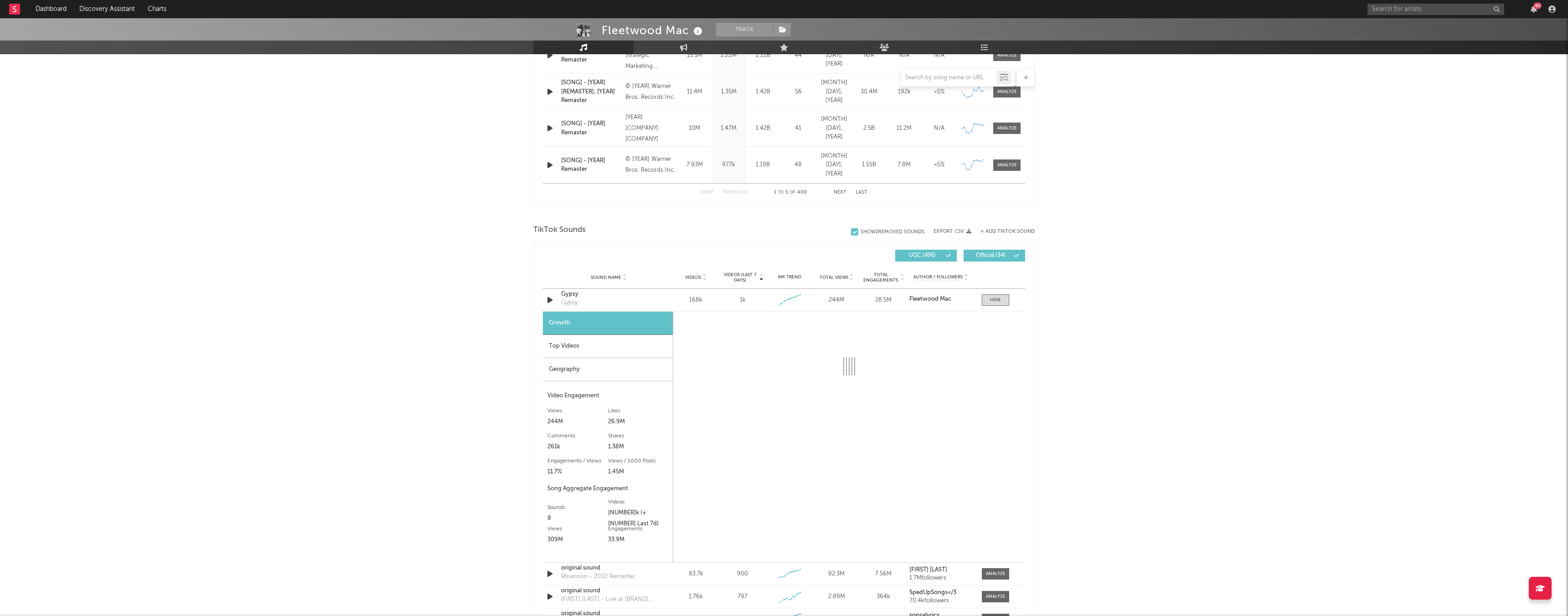 click on "Top Videos" at bounding box center [608, 346] 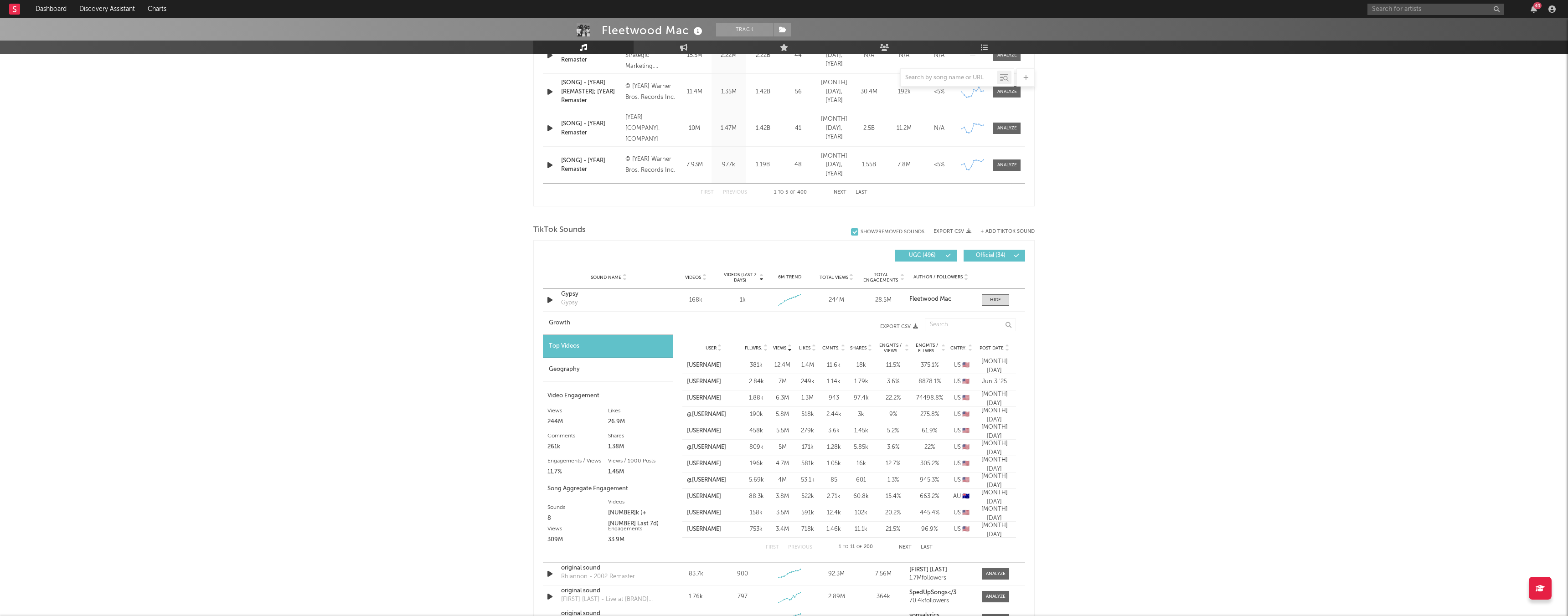 click on "User Fllwrs. Views Likes Cmnts. Shares Engmts / Views Engmts / Fllwrs. Cntry. Post Date" at bounding box center (849, 348) 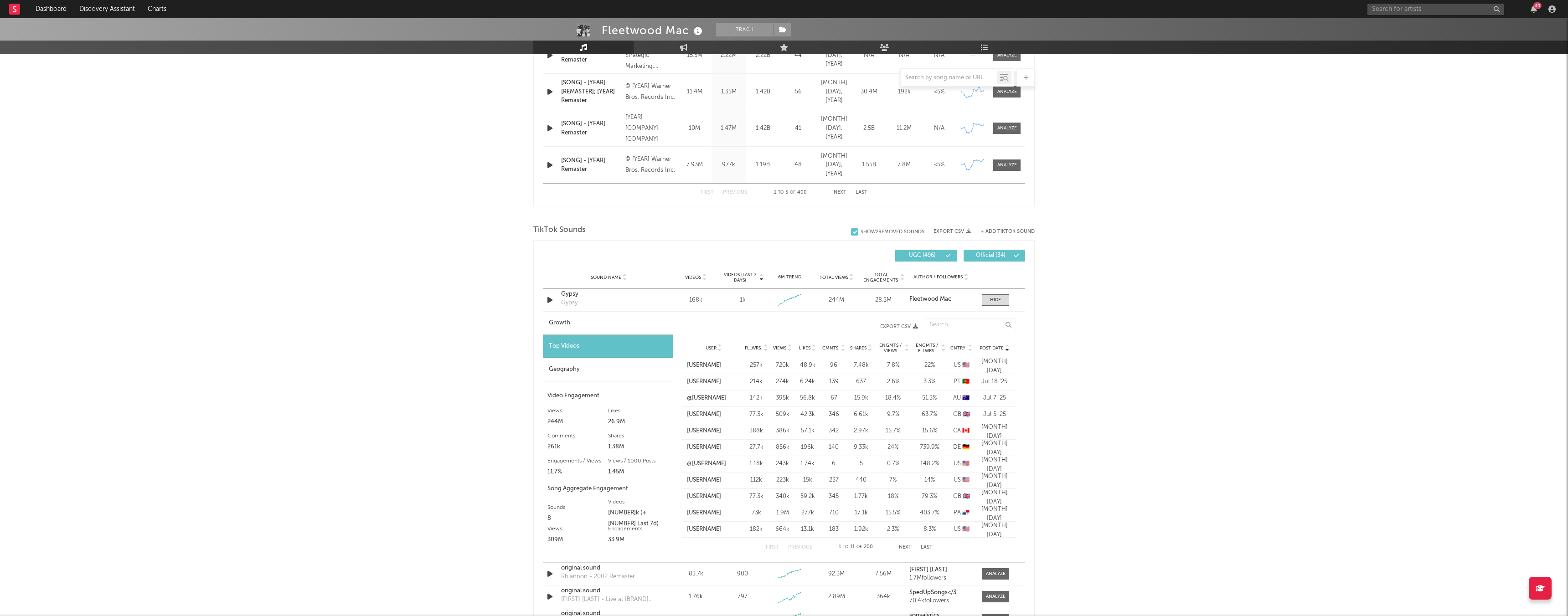 click on "Post Date" at bounding box center [991, 348] 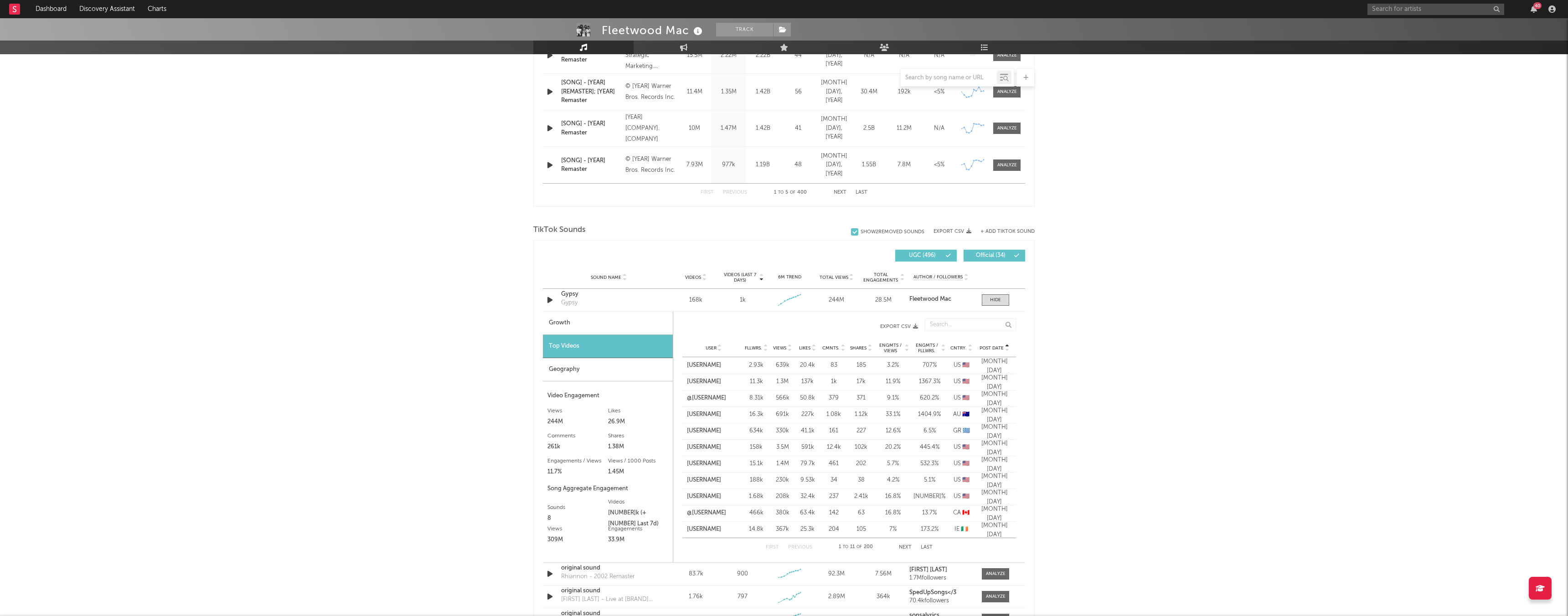 click on "Post Date" at bounding box center (991, 348) 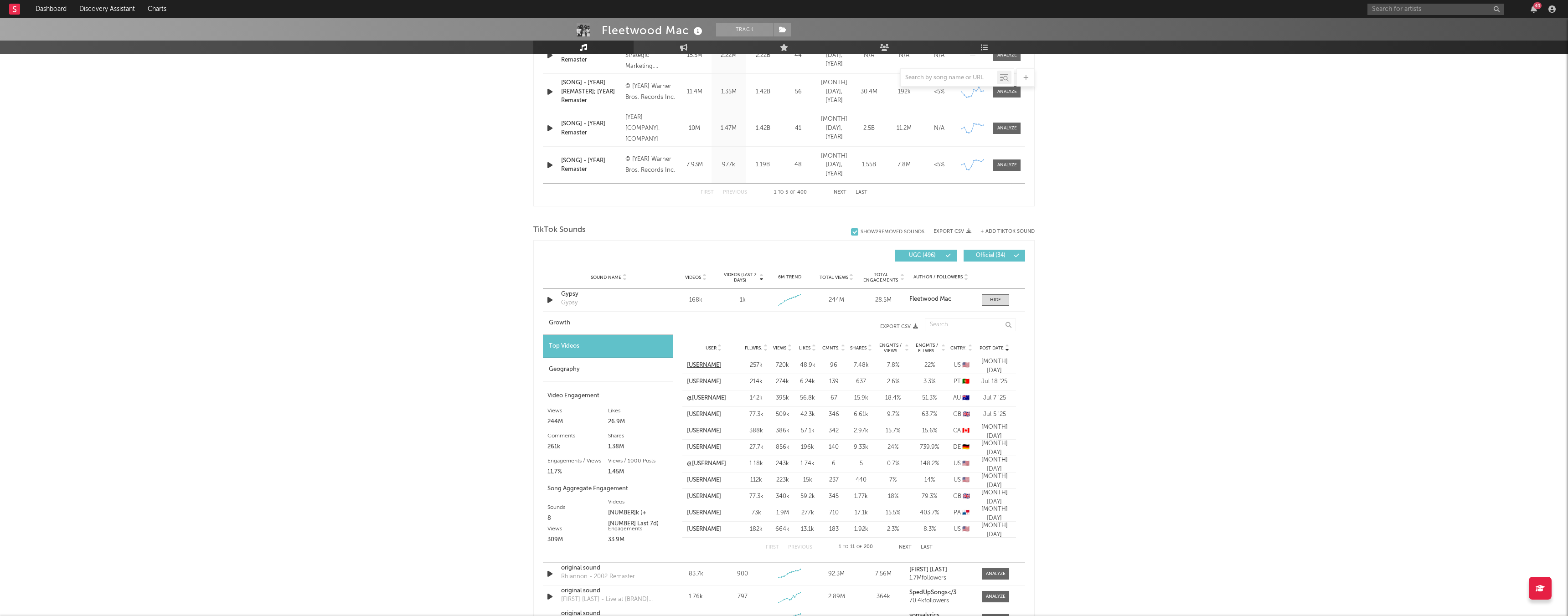 click on "[USERNAME]" at bounding box center (704, 365) 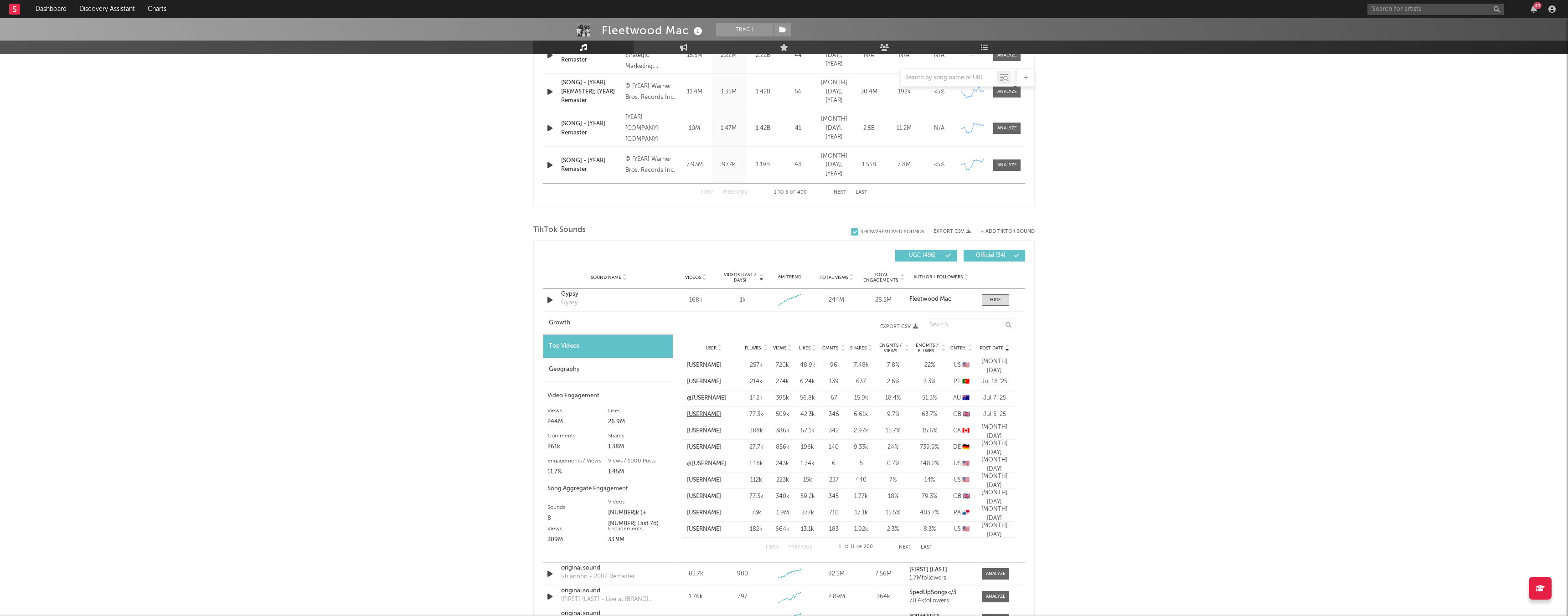 click on "[USERNAME]" at bounding box center [704, 415] 